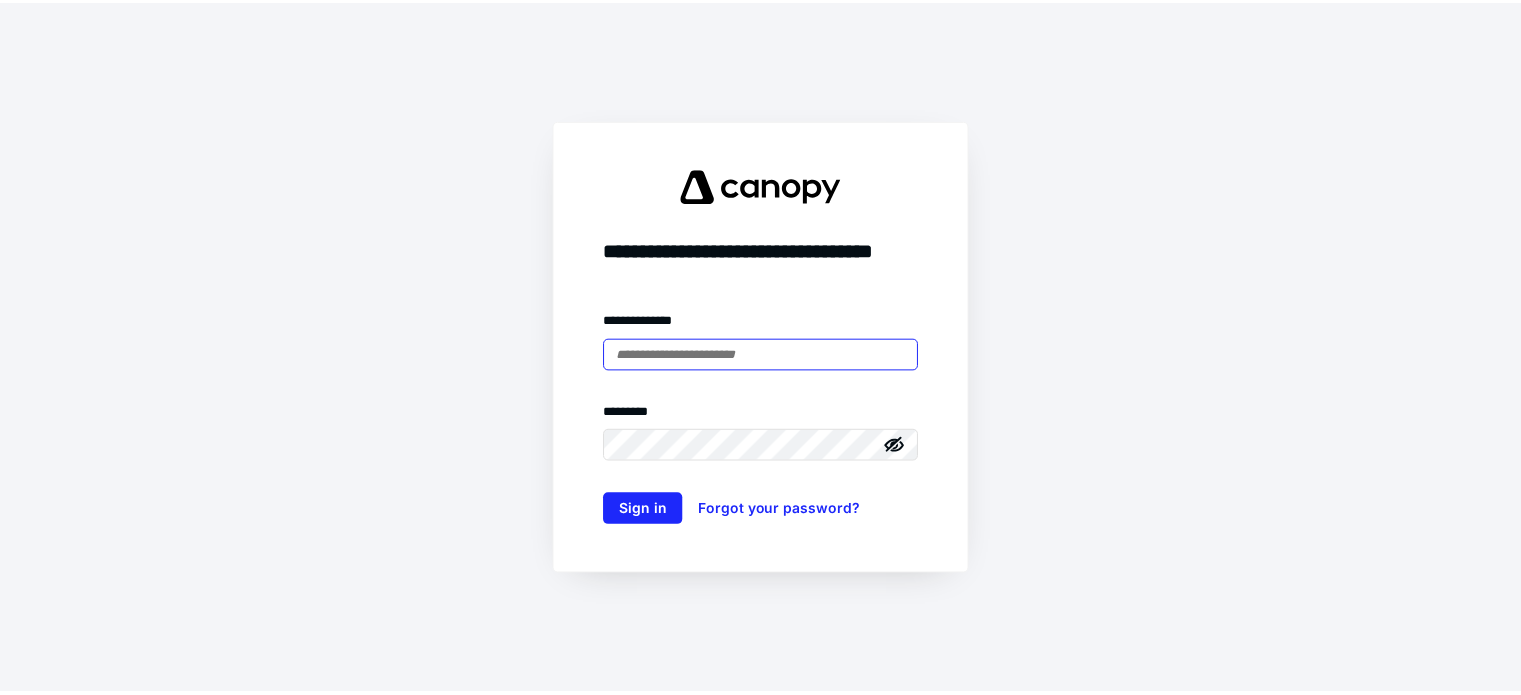 scroll, scrollTop: 0, scrollLeft: 0, axis: both 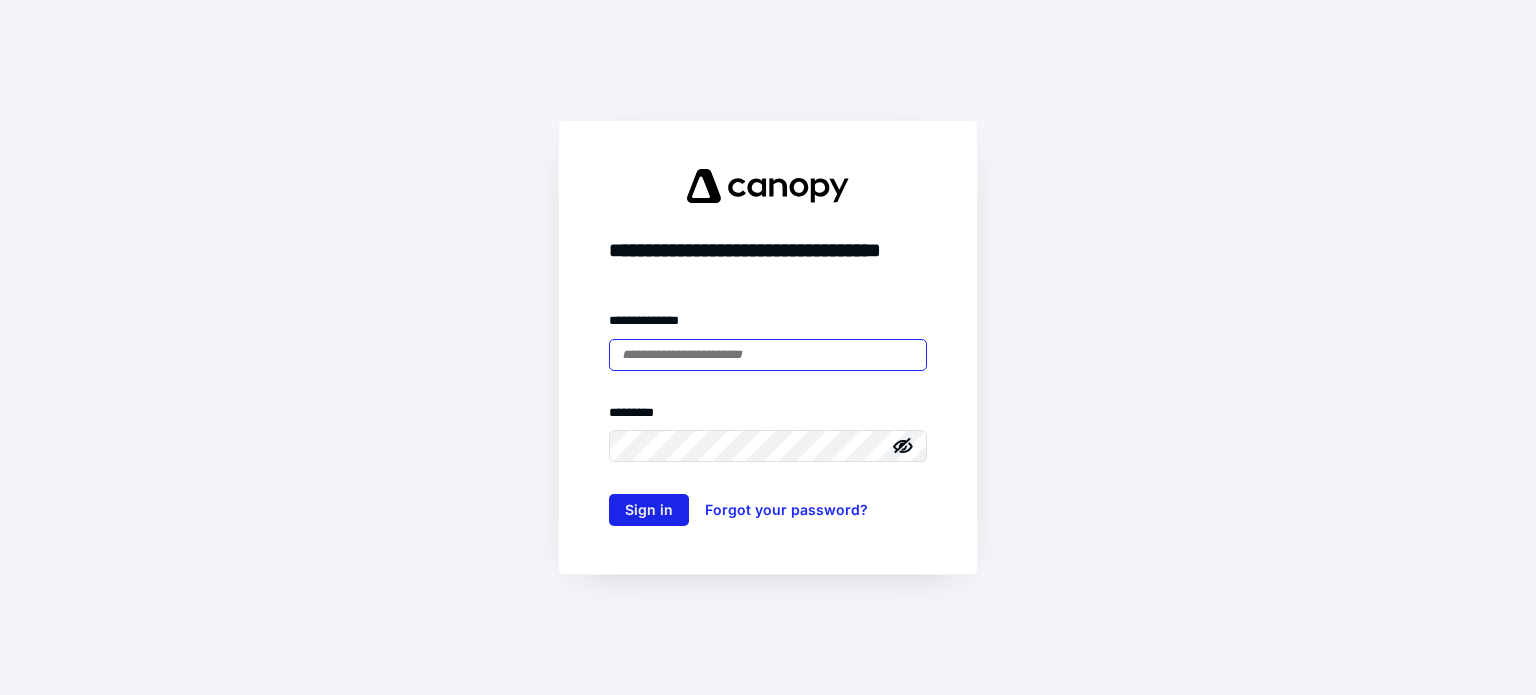 type on "**********" 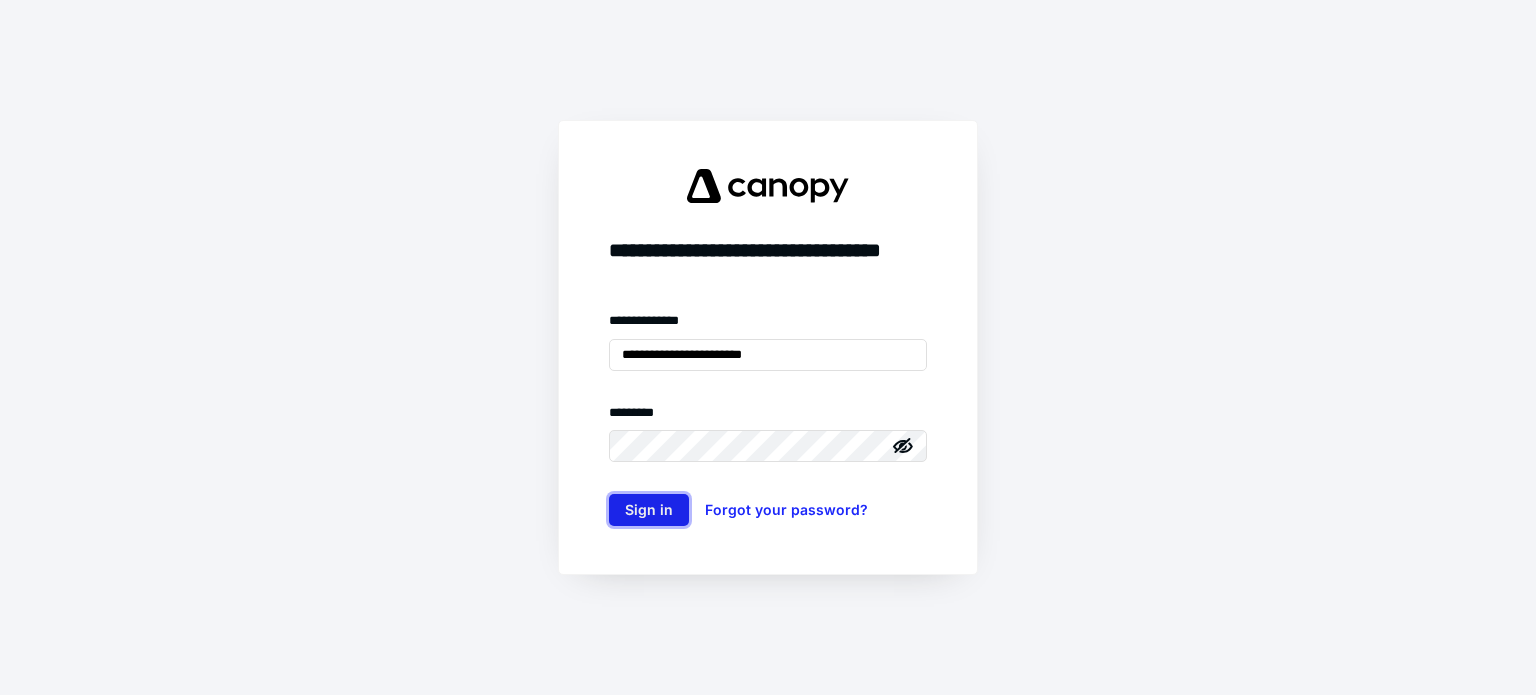 click on "Sign in" at bounding box center (649, 510) 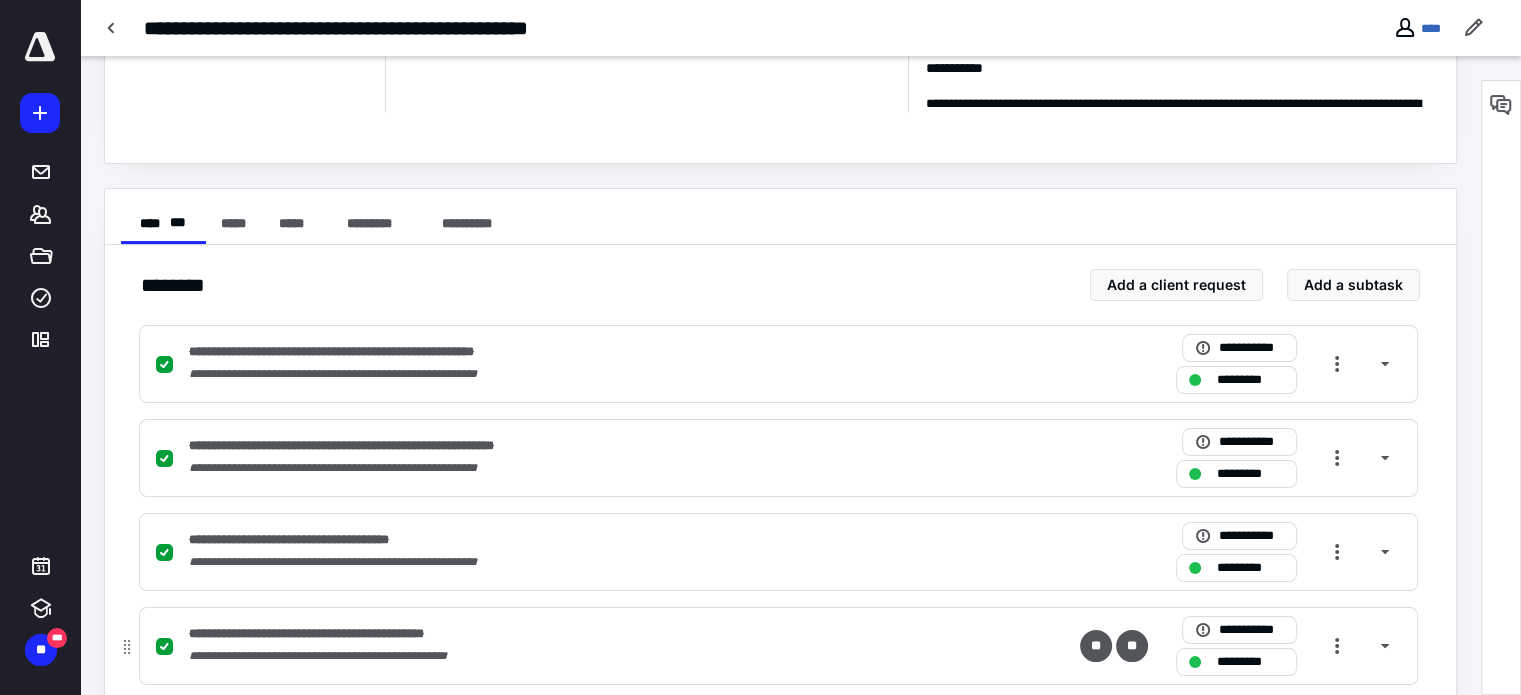 scroll, scrollTop: 0, scrollLeft: 0, axis: both 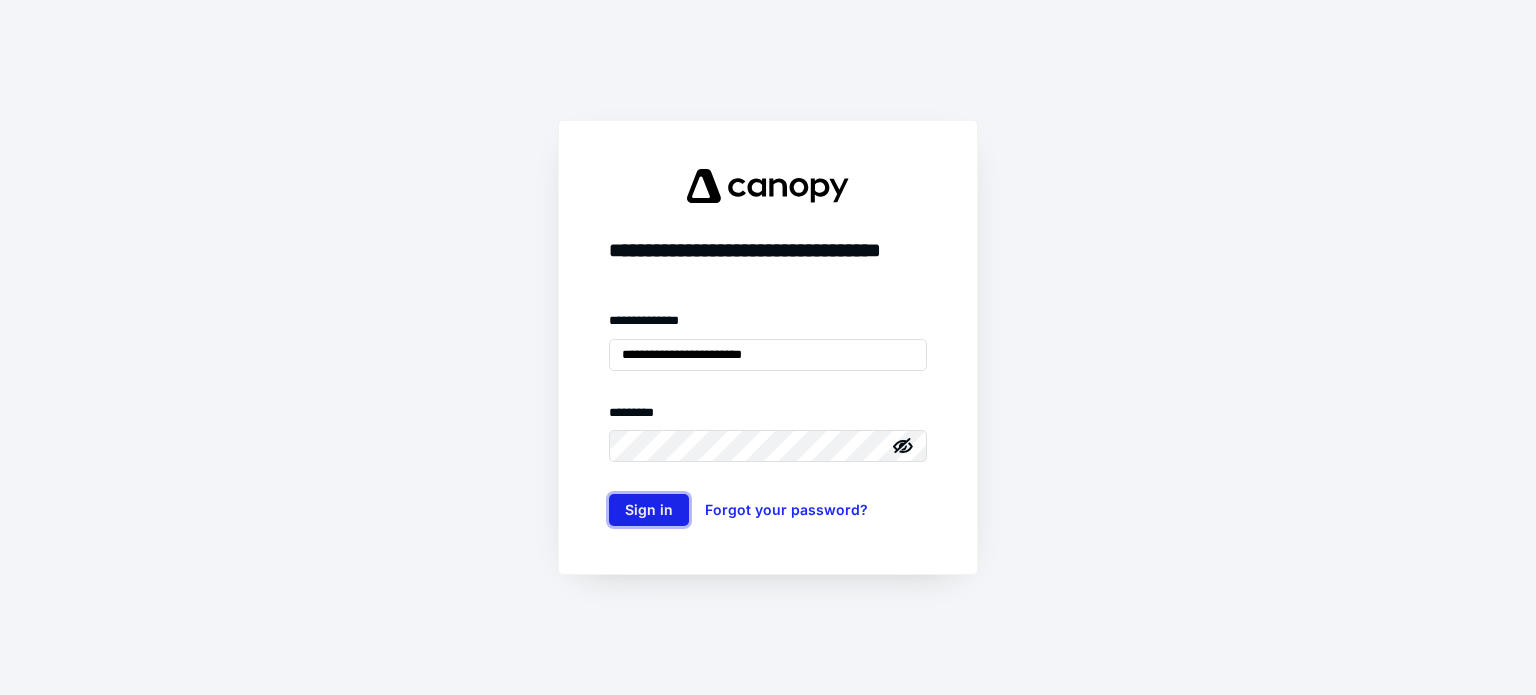 click on "Sign in" at bounding box center (649, 510) 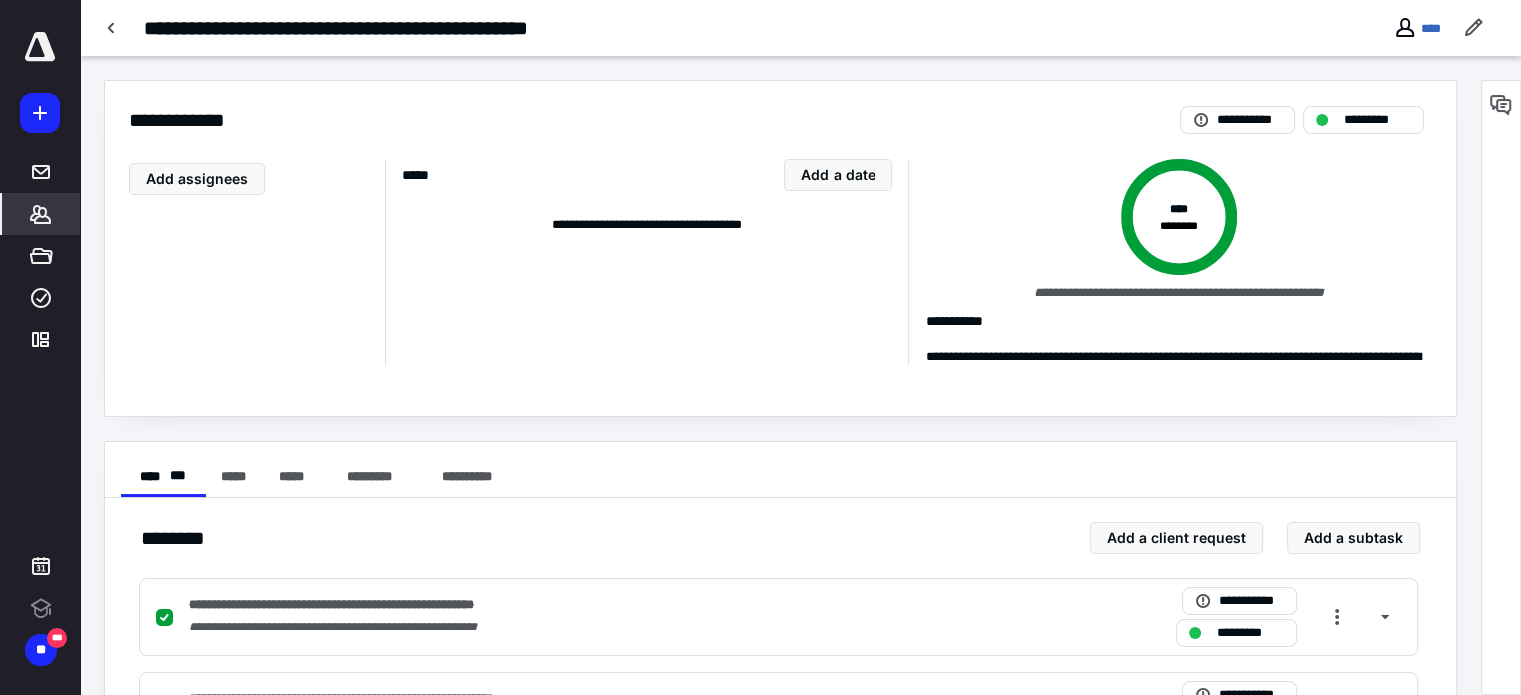 click 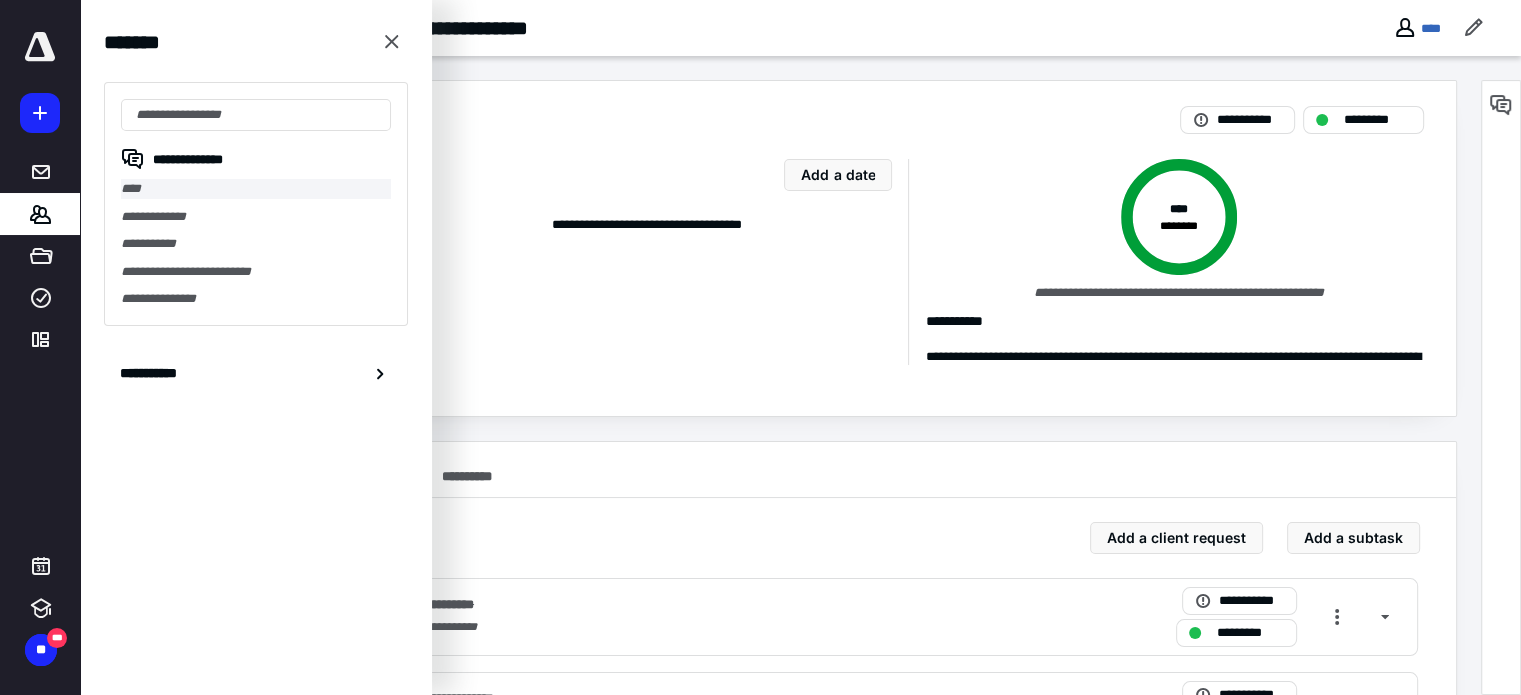 click on "****" at bounding box center [256, 189] 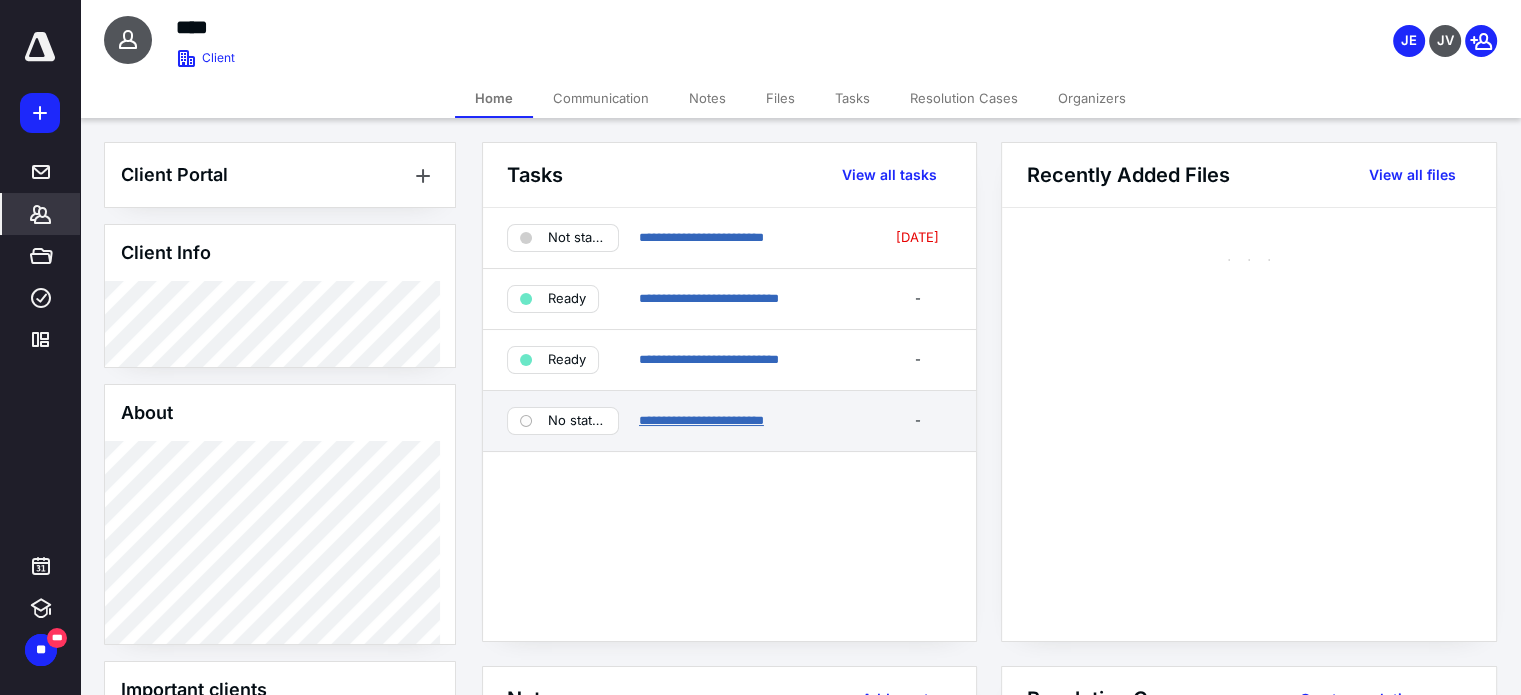 click on "**********" at bounding box center [701, 420] 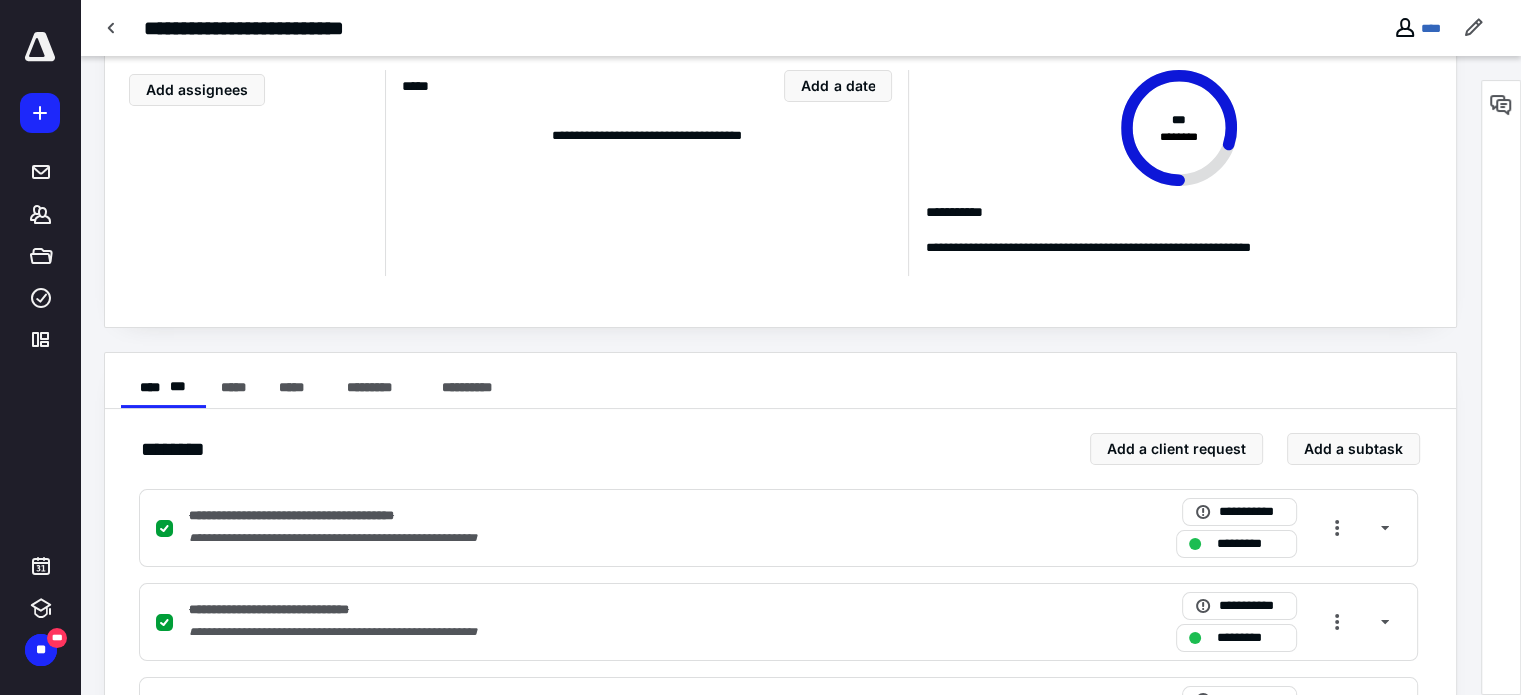 scroll, scrollTop: 85, scrollLeft: 0, axis: vertical 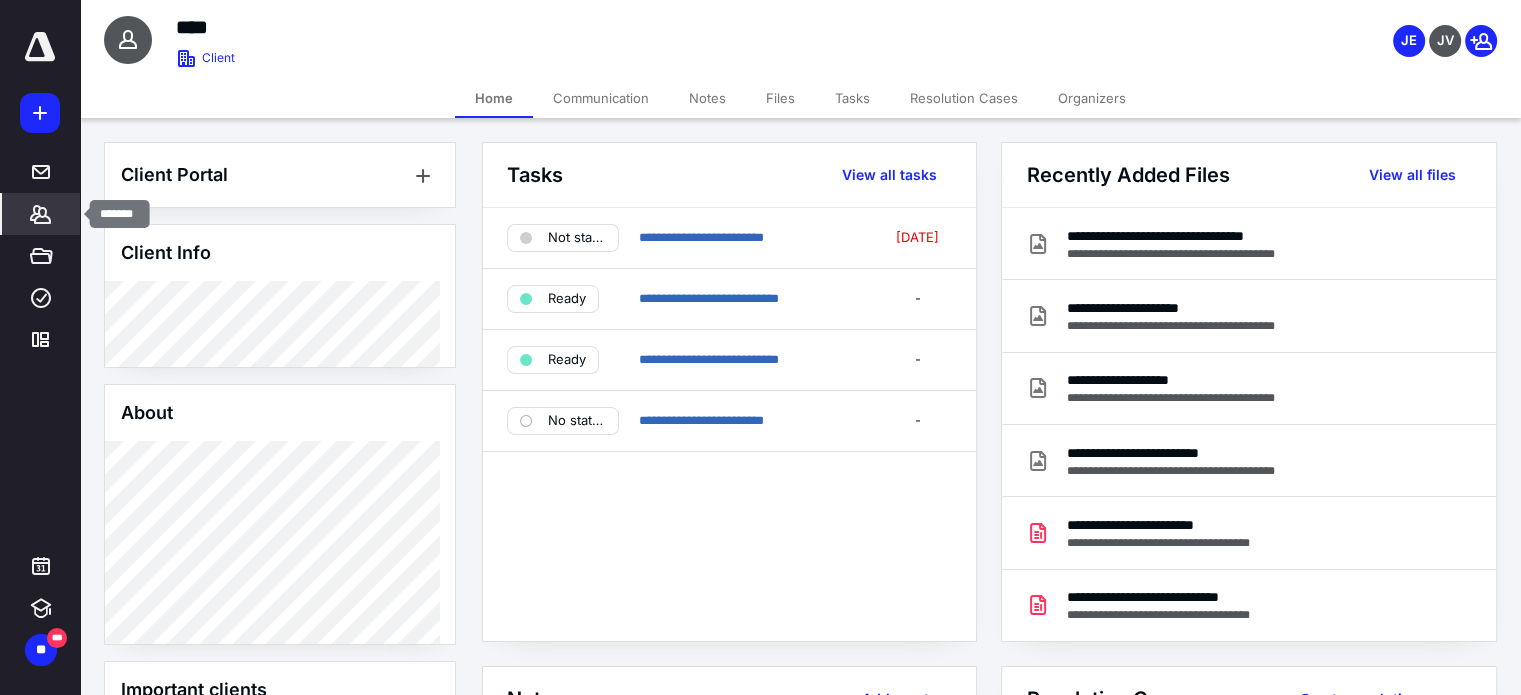 click on "*******" at bounding box center (41, 214) 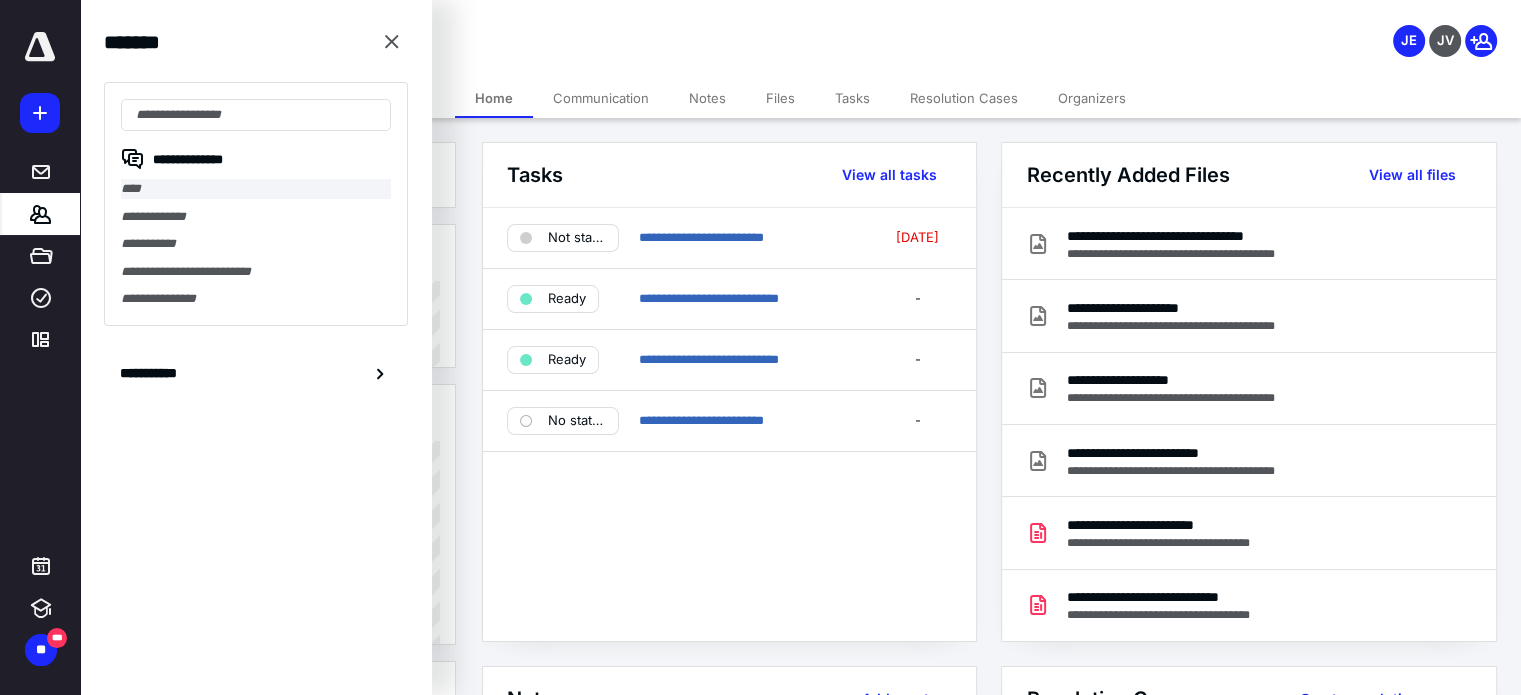 click on "****" at bounding box center (256, 189) 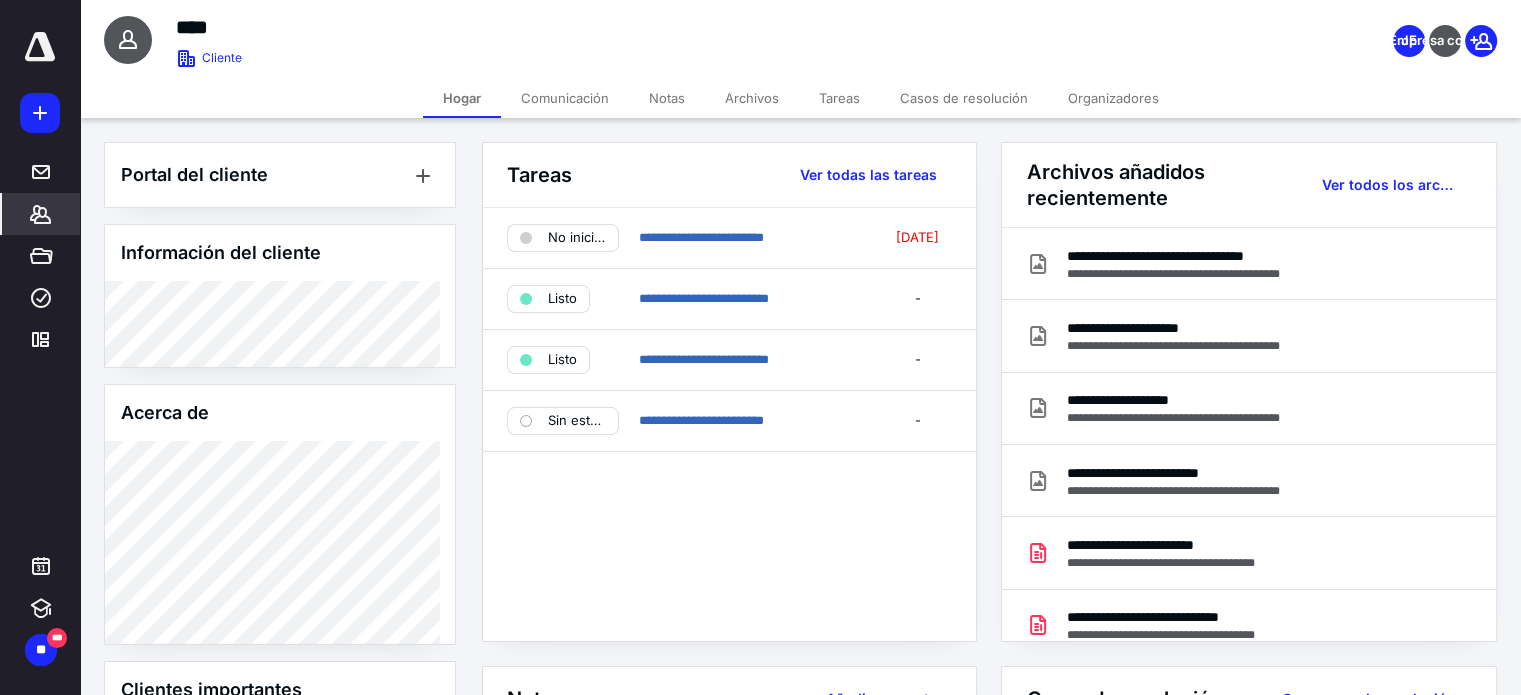click on "Tareas" at bounding box center (839, 98) 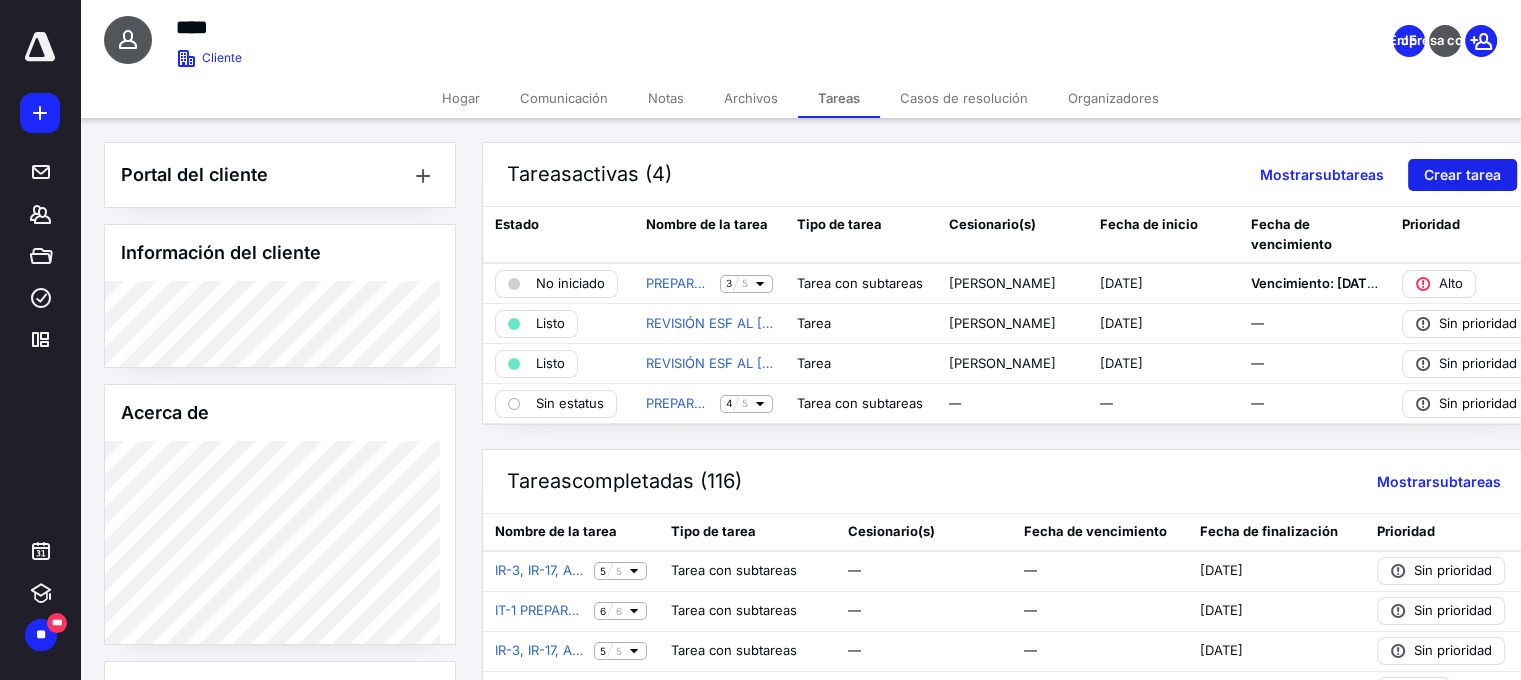 click on "Crear tarea" at bounding box center (1462, 175) 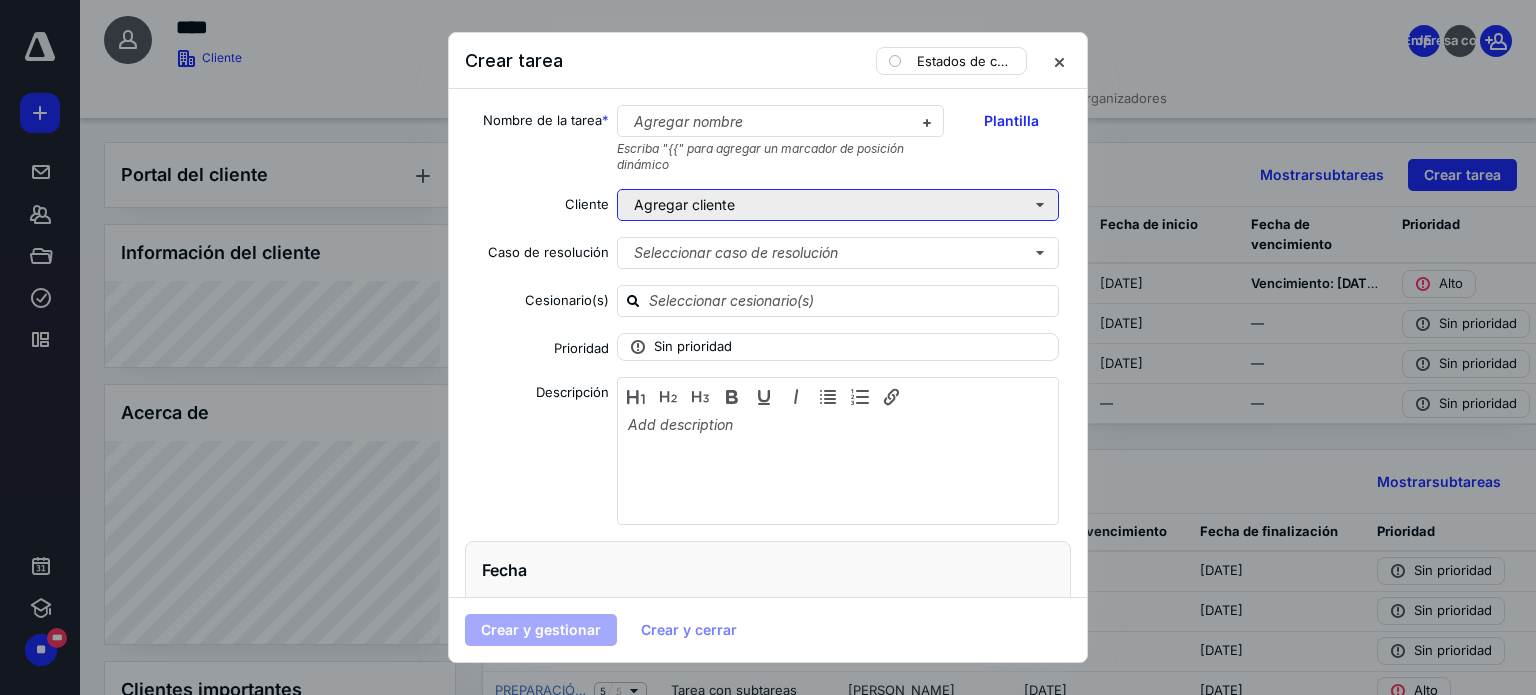 click on "Agregar cliente" at bounding box center (838, 205) 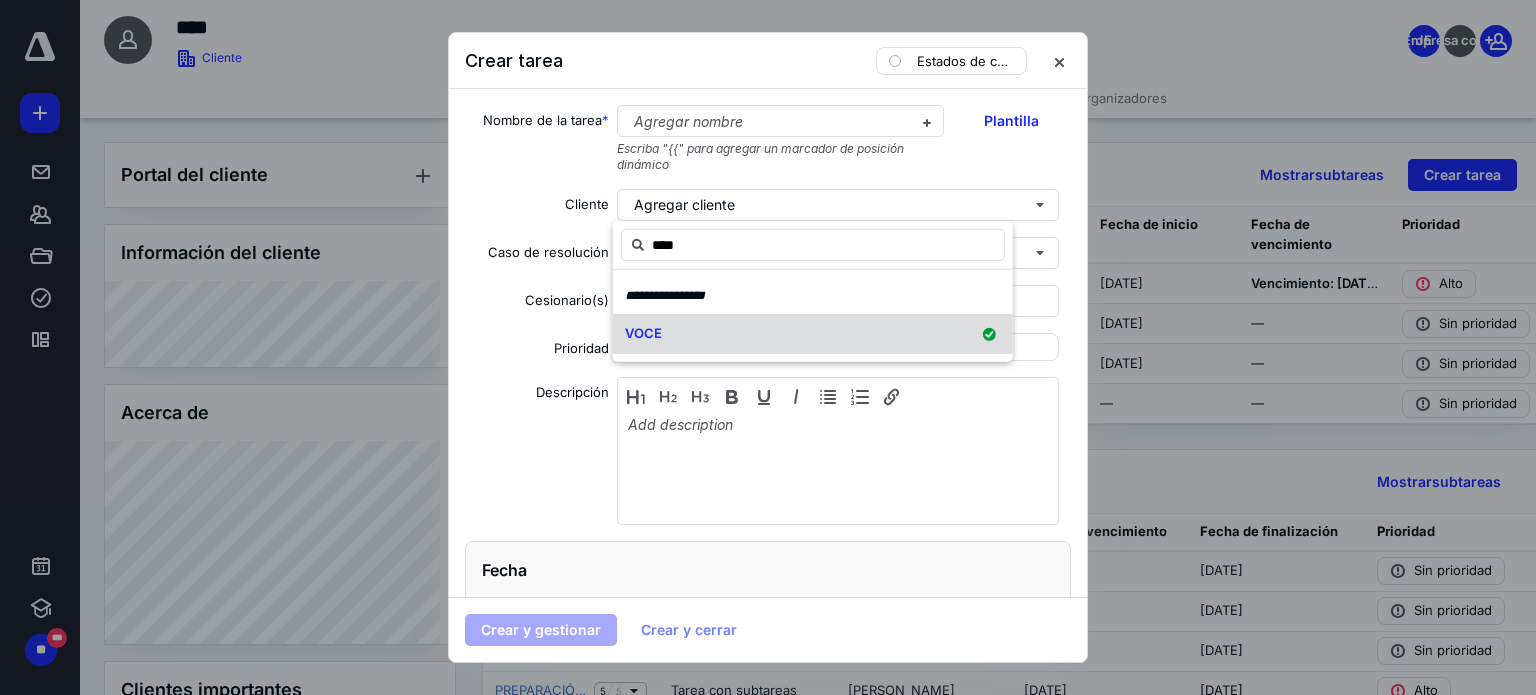 click on "VOCE" at bounding box center [813, 333] 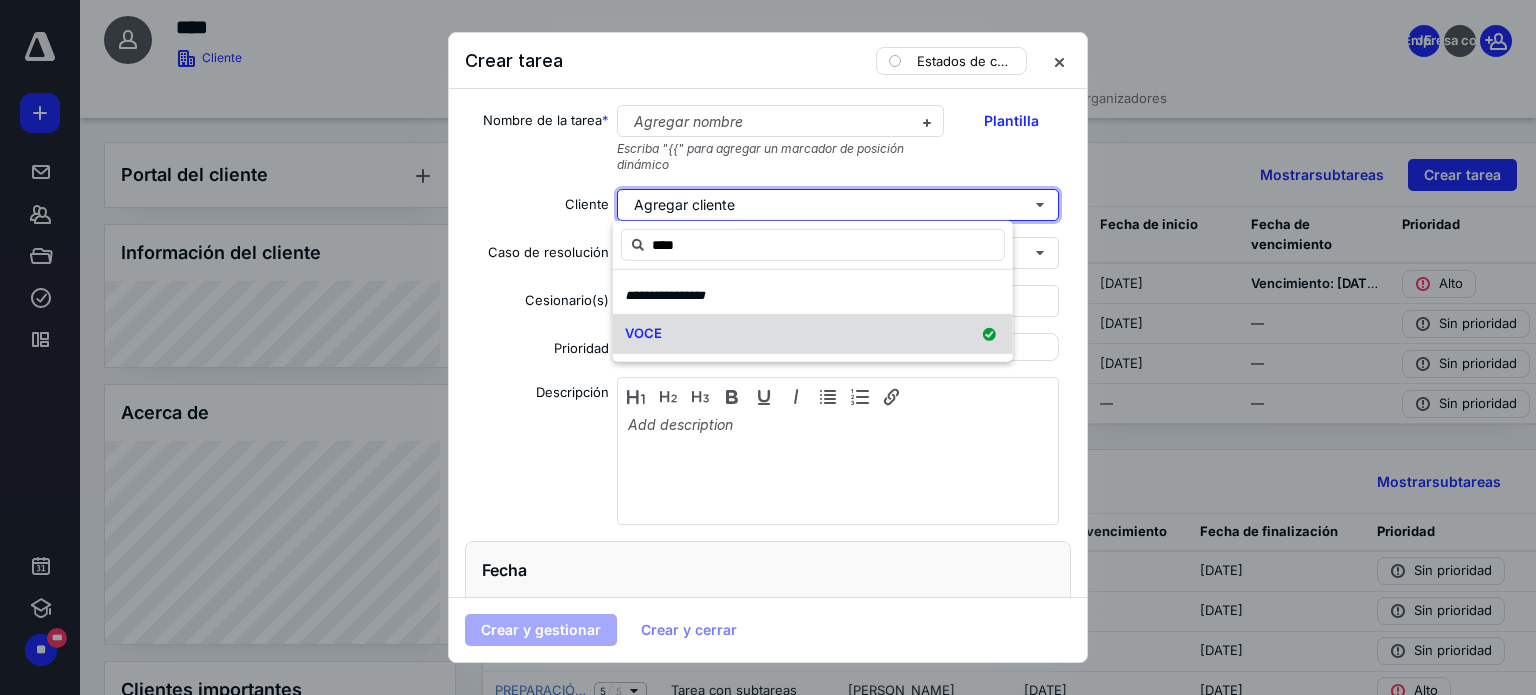 type 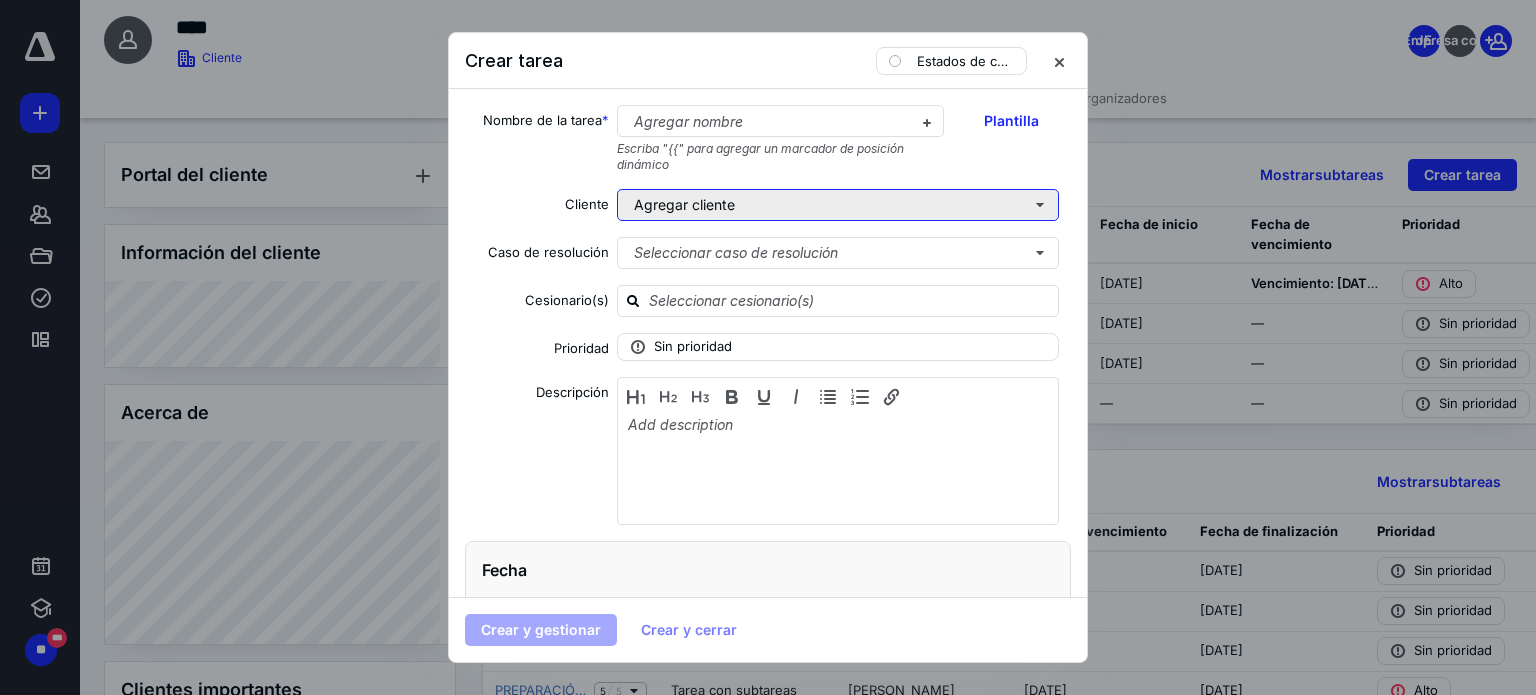 click on "Agregar cliente" at bounding box center (838, 205) 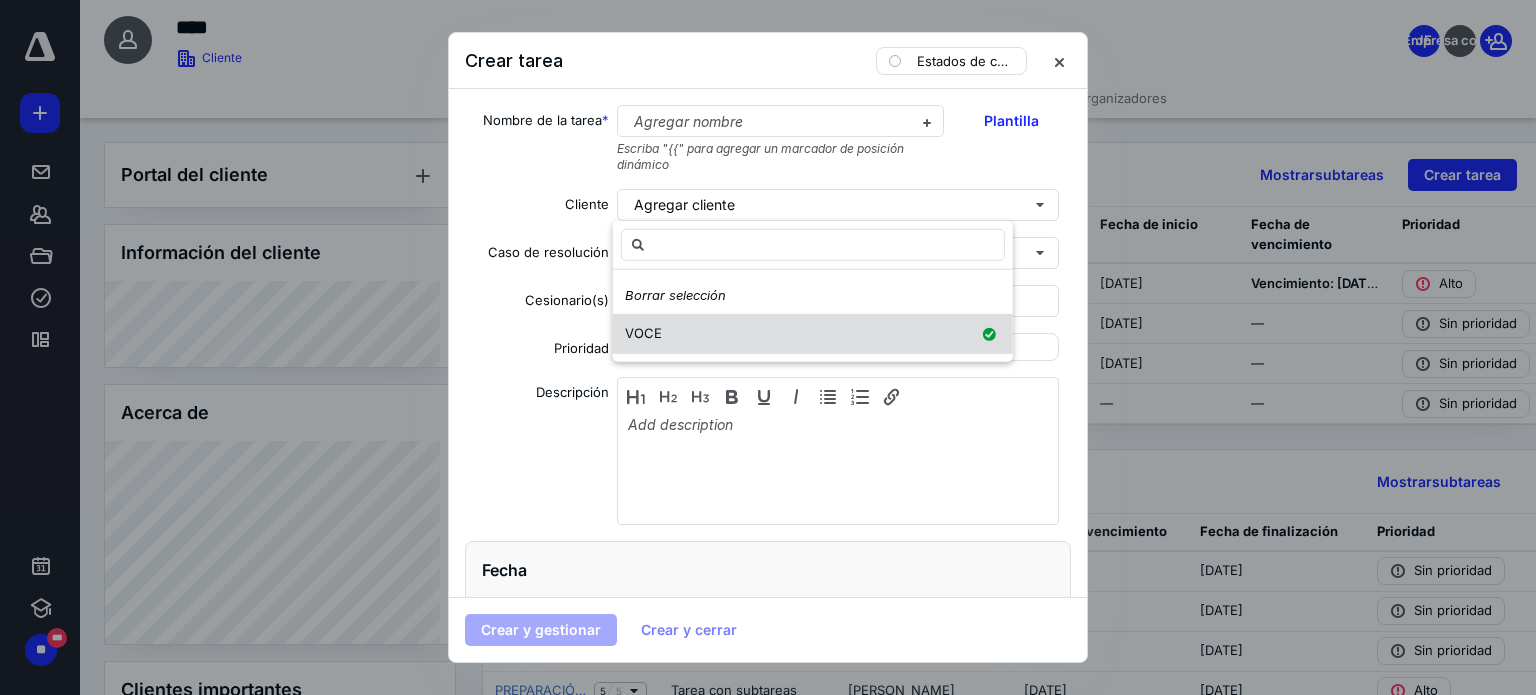click on "VOCE" at bounding box center [813, 333] 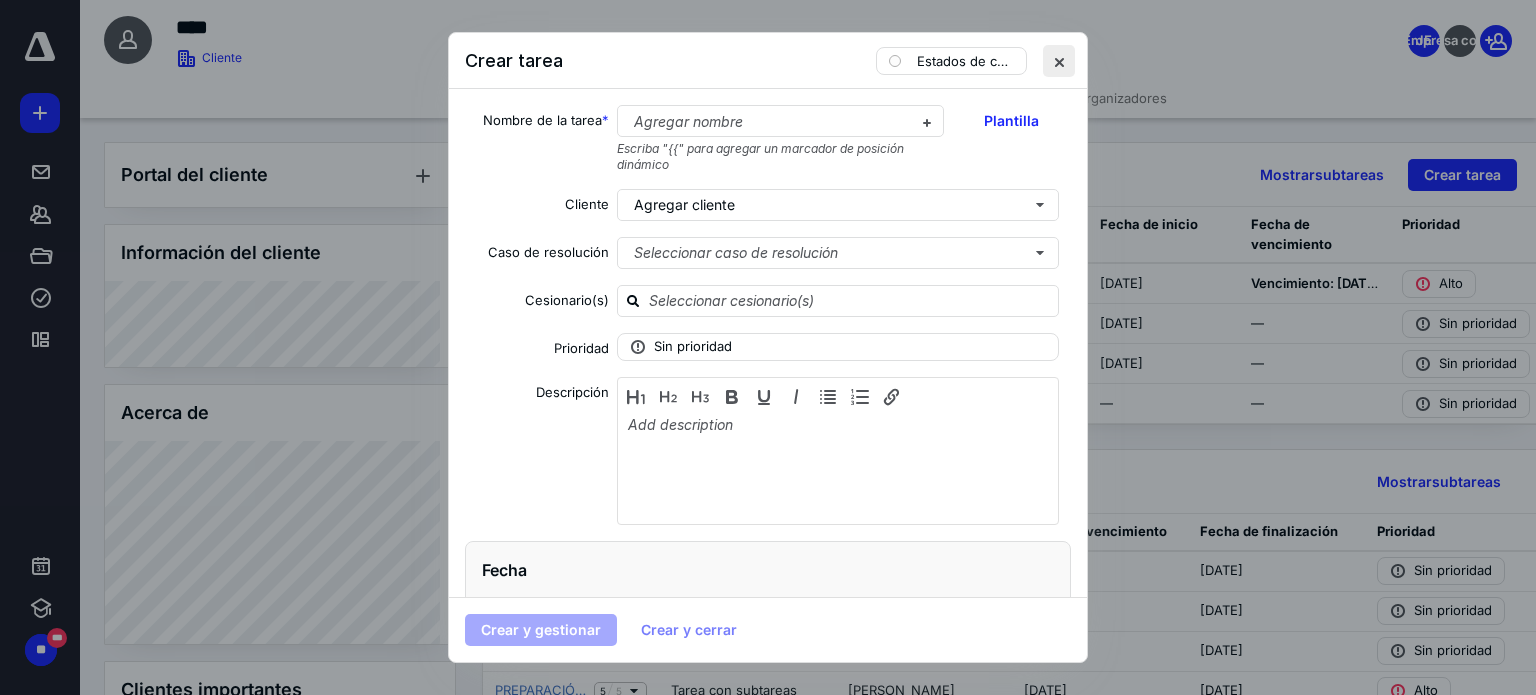 click at bounding box center [1059, 61] 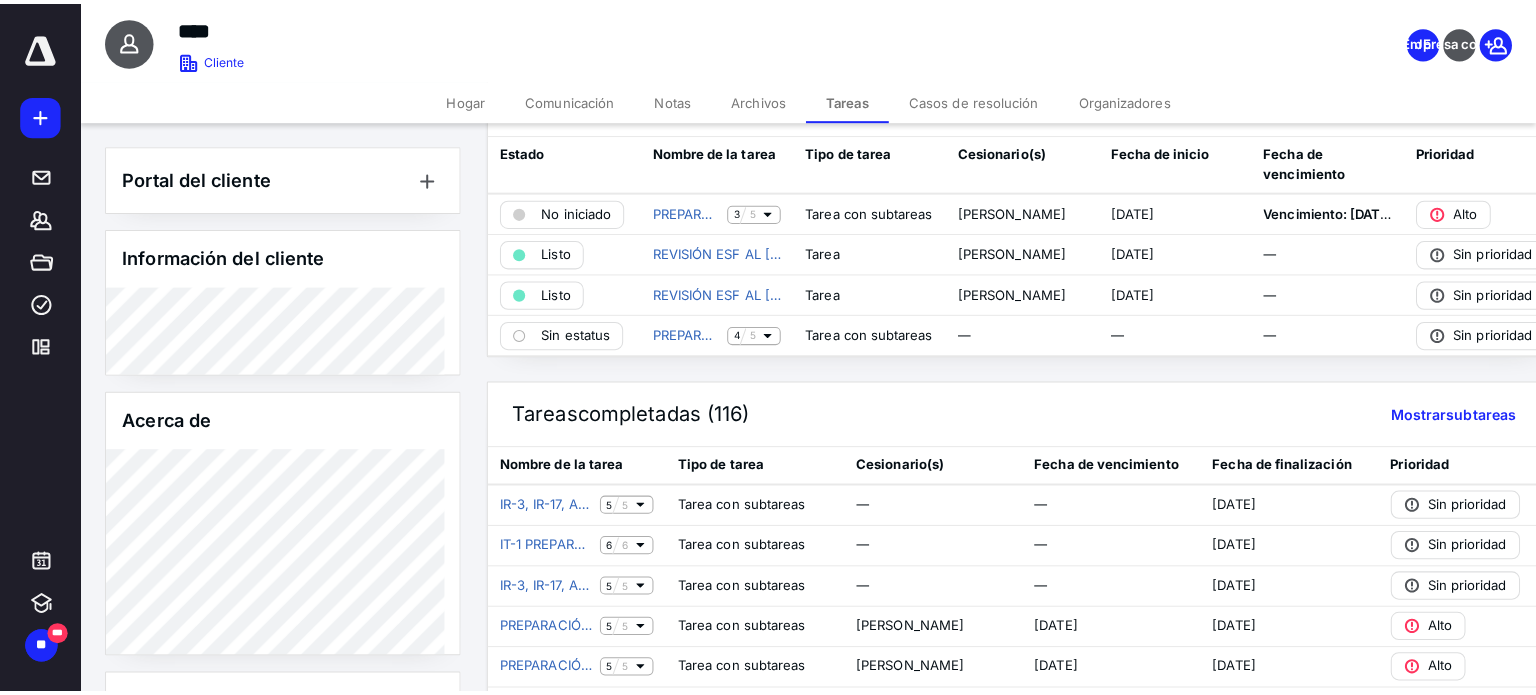 scroll, scrollTop: 0, scrollLeft: 0, axis: both 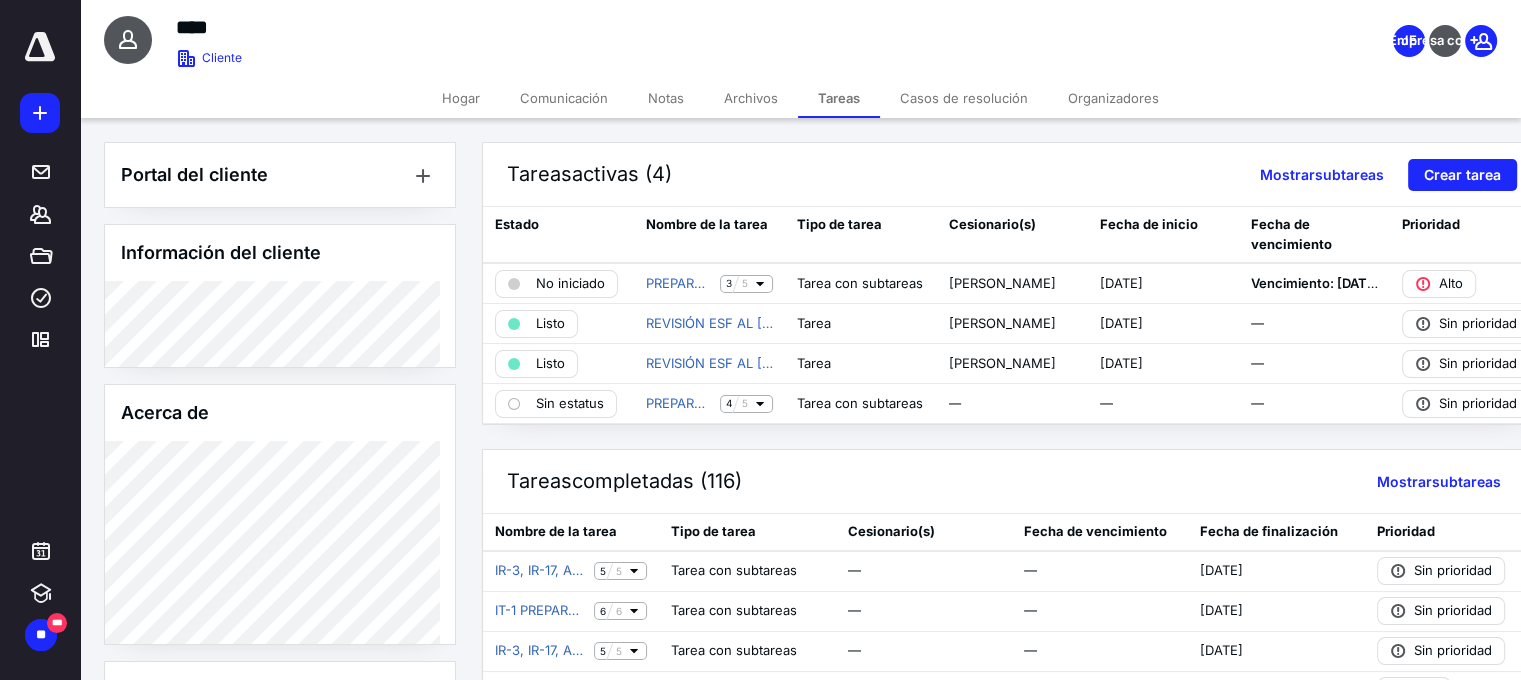 click on "Tareas" at bounding box center [839, 98] 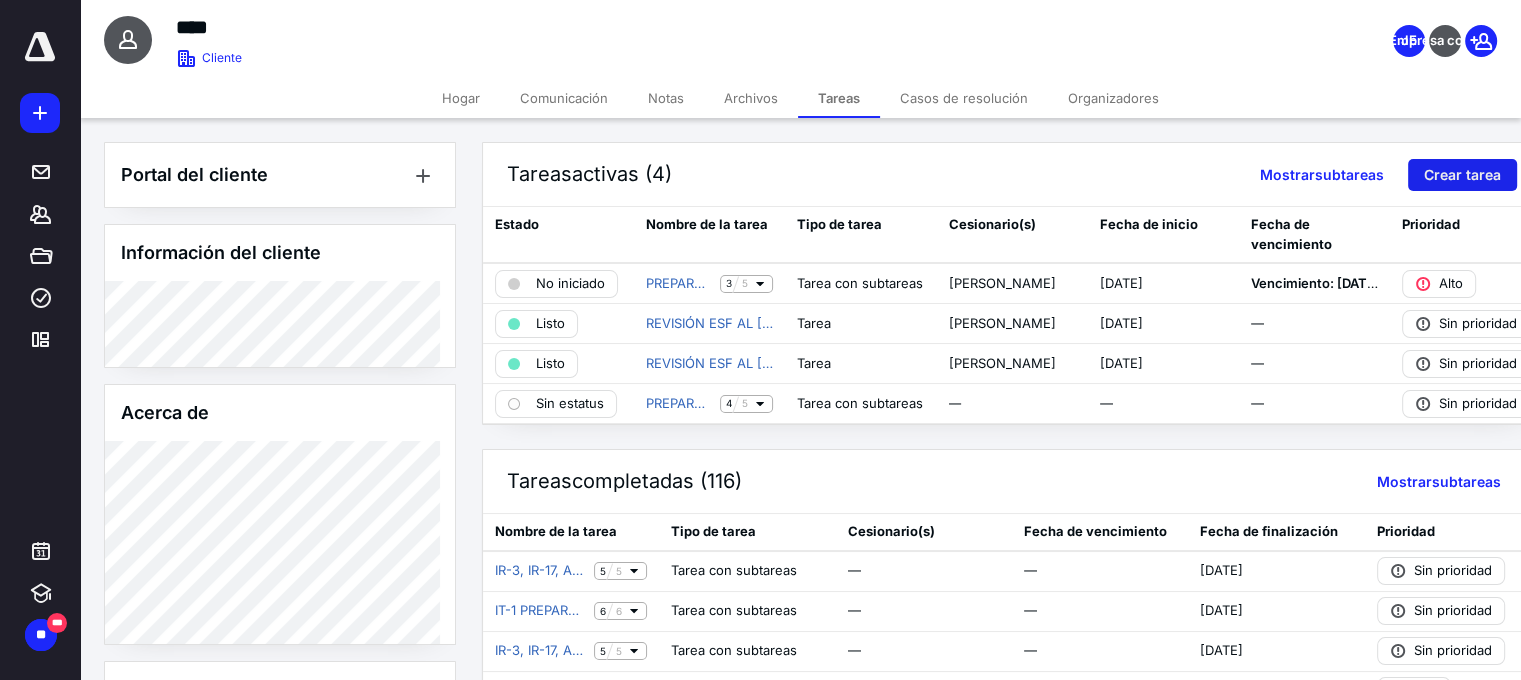 click on "Crear tarea" at bounding box center (1462, 175) 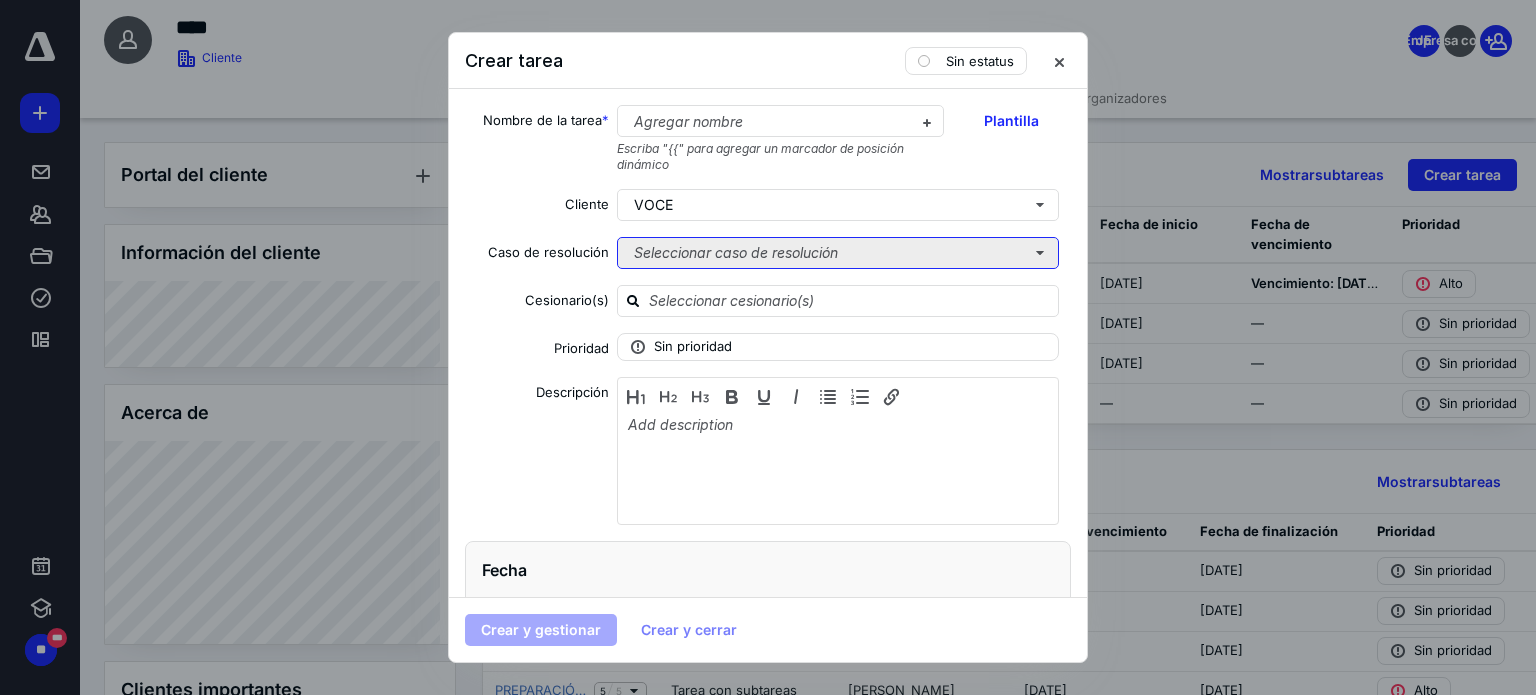 click on "Seleccionar caso de resolución" at bounding box center [838, 253] 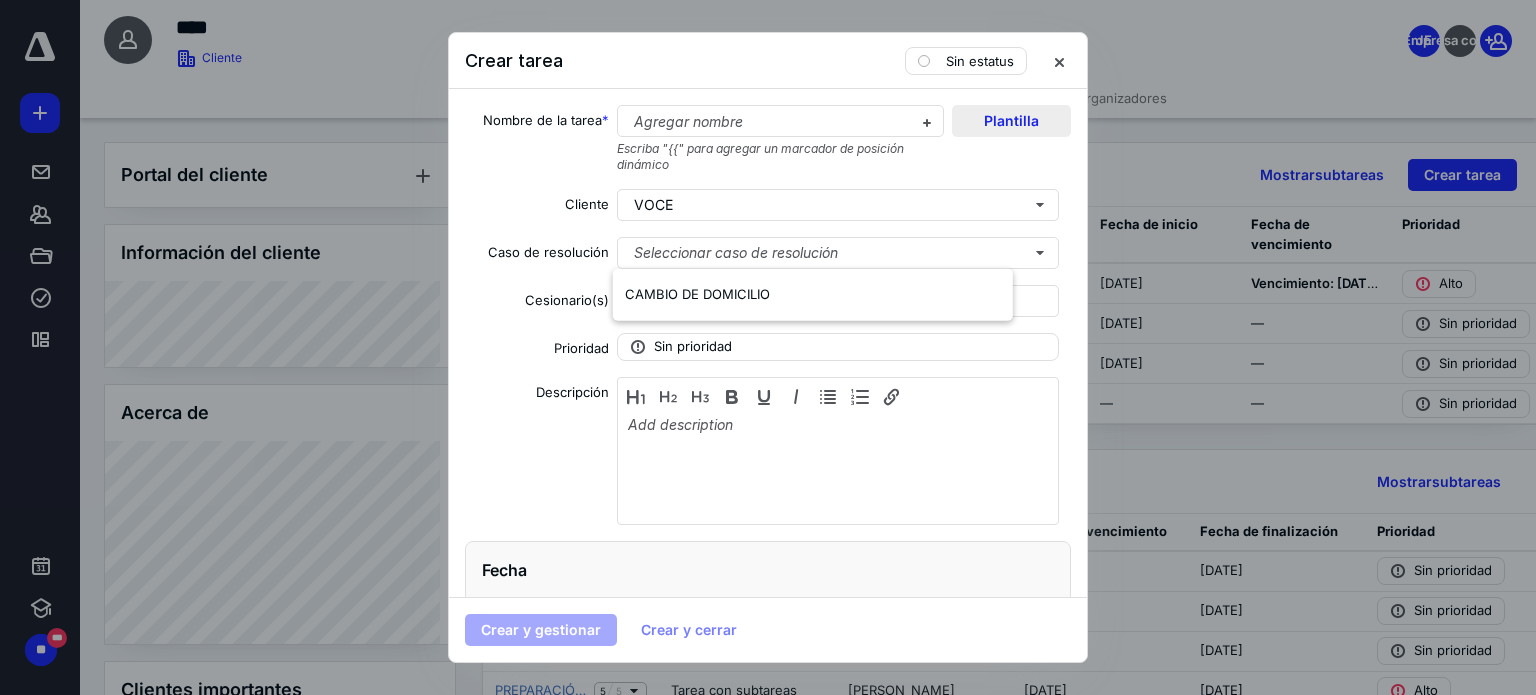 click on "Plantilla" at bounding box center [1011, 121] 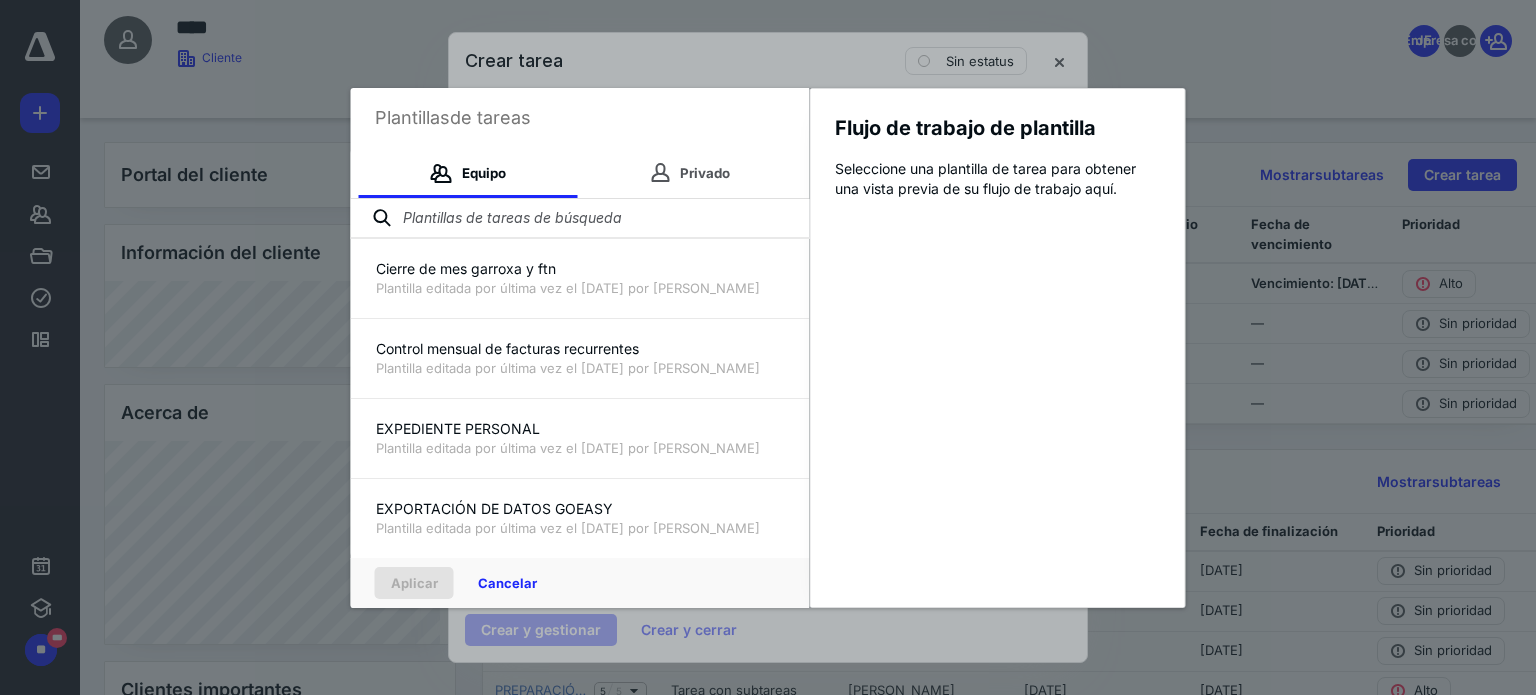 click at bounding box center (580, 219) 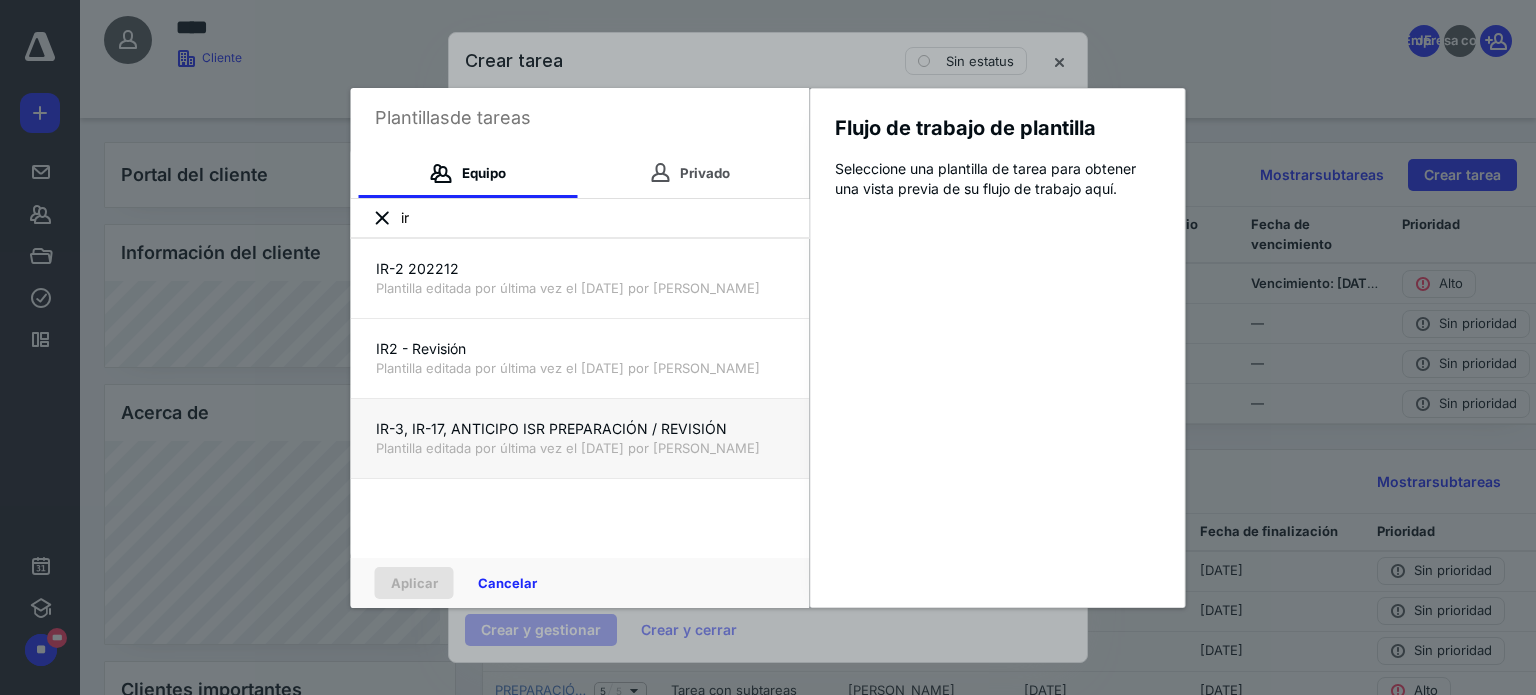 type on "ir" 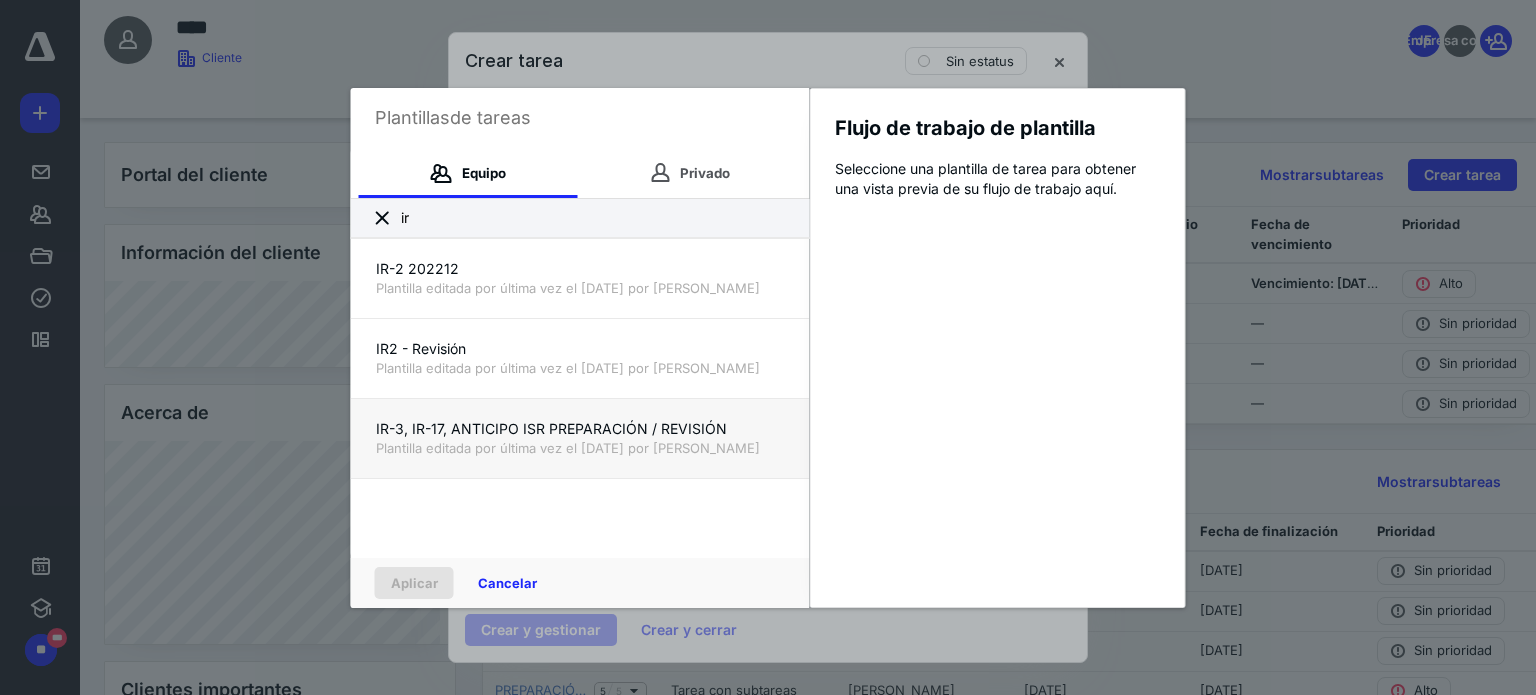 click on "Plantilla editada por última vez el [DATE] por [PERSON_NAME]" at bounding box center (568, 448) 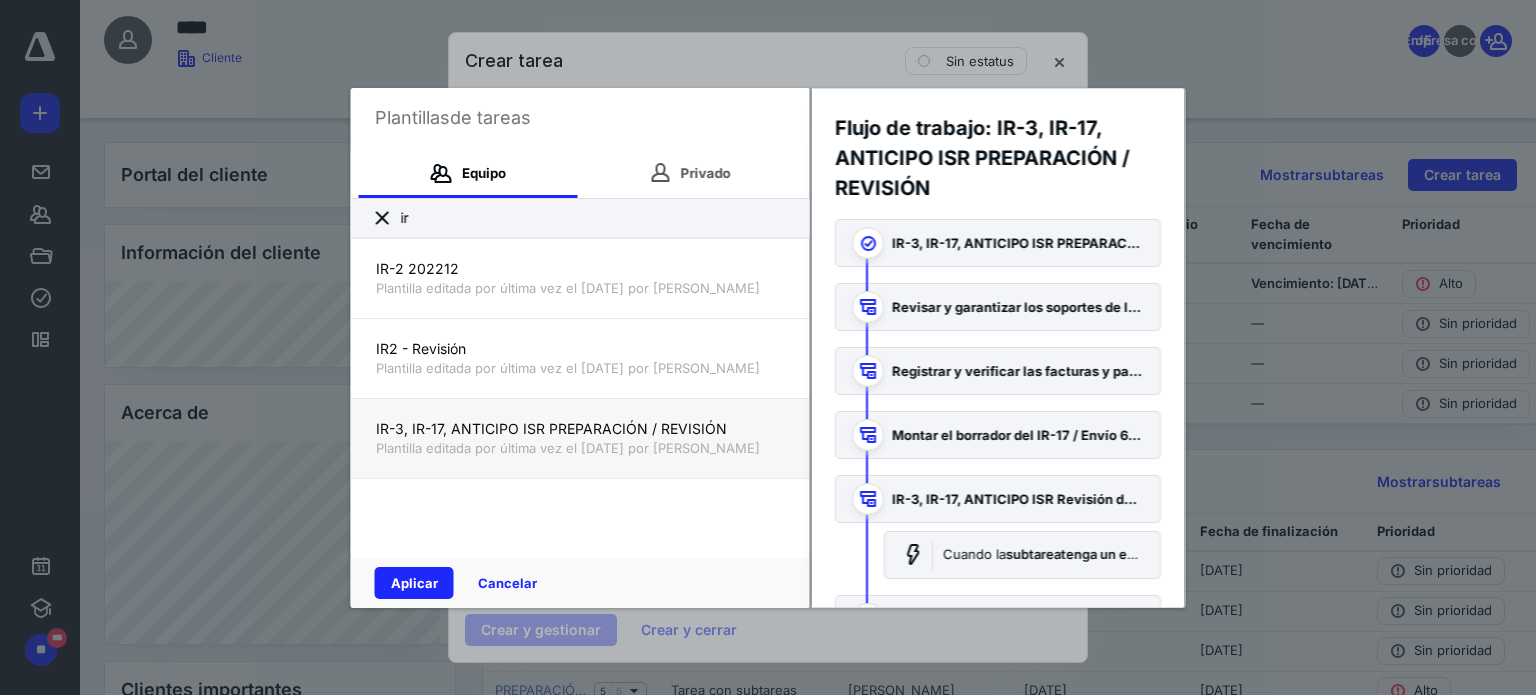 click on "IR-2 202212 Plantilla editada por última vez el [DATE] por Vizairy De la [PERSON_NAME] IR2 - Revisión Plantilla editada por última vez el [DATE] por [PERSON_NAME] IR-3, IR-17, ANTICIPO ISR PREPARACIÓN / REVISIÓN Plantilla editada por última vez el [DATE] por [PERSON_NAME]" at bounding box center [580, 399] 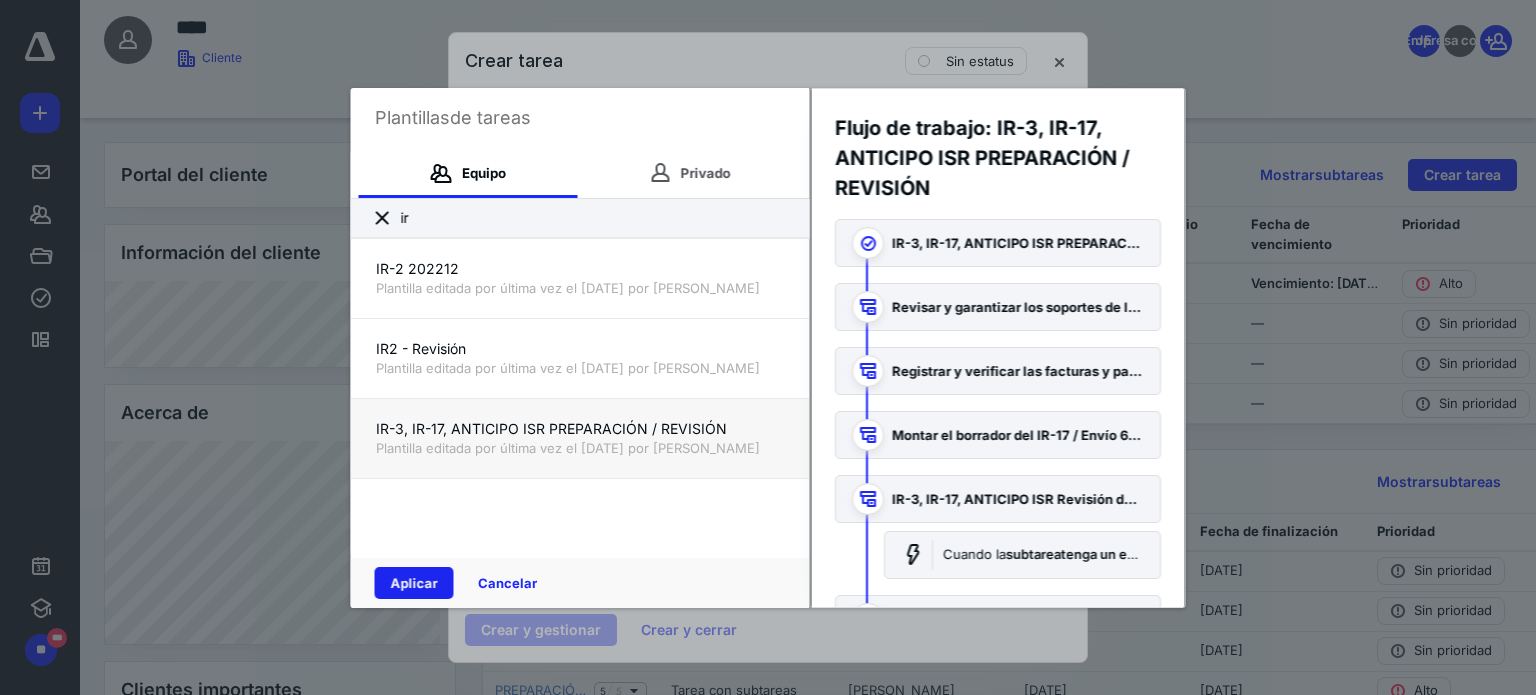 click on "Aplicar" at bounding box center (414, 583) 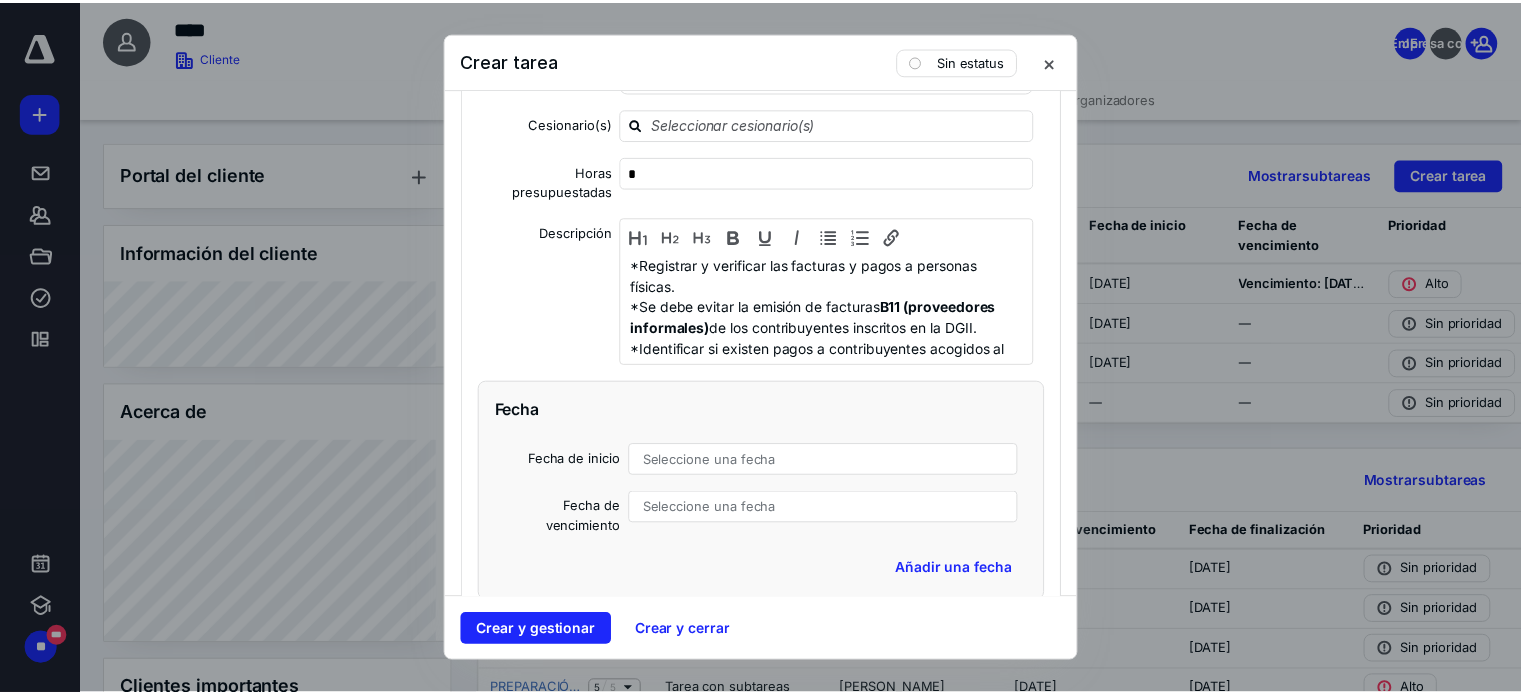 scroll, scrollTop: 2700, scrollLeft: 0, axis: vertical 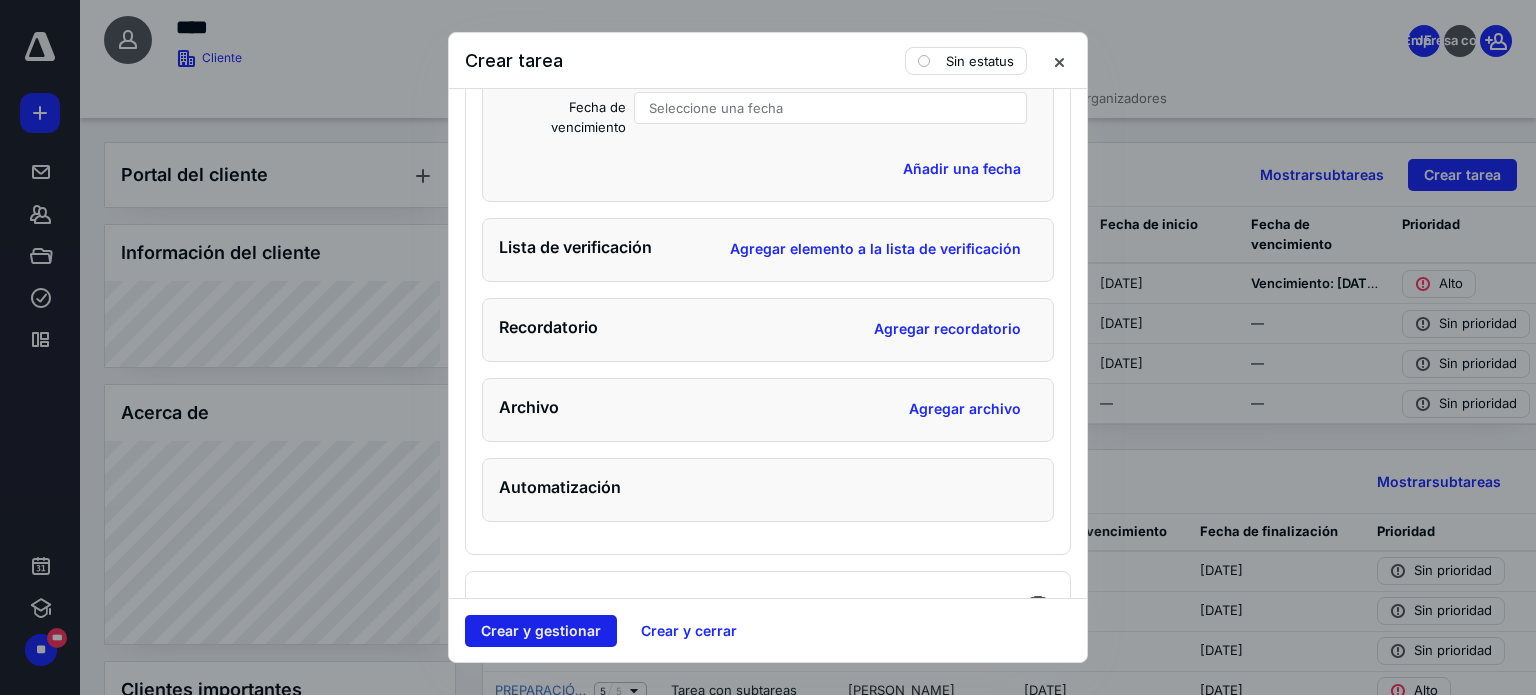 click on "Crear y gestionar" at bounding box center [541, 631] 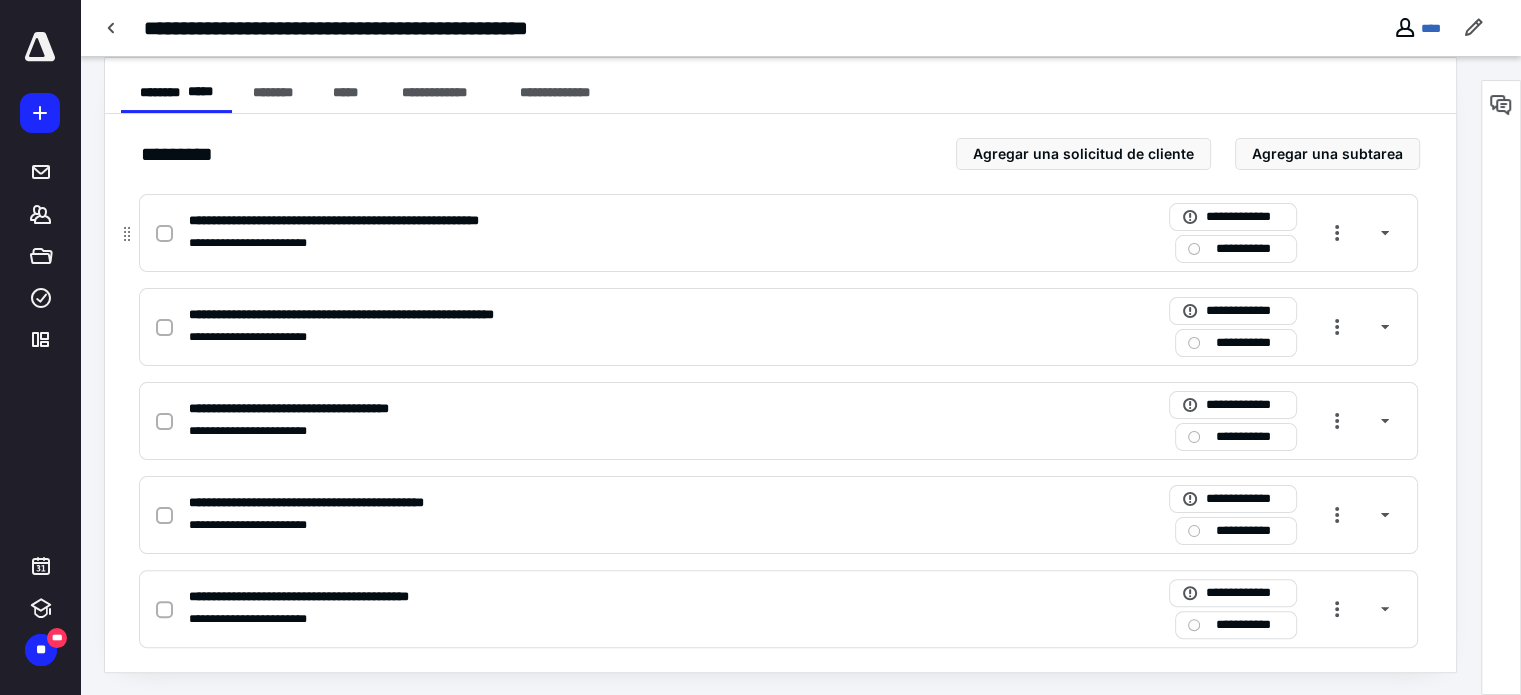 scroll, scrollTop: 385, scrollLeft: 0, axis: vertical 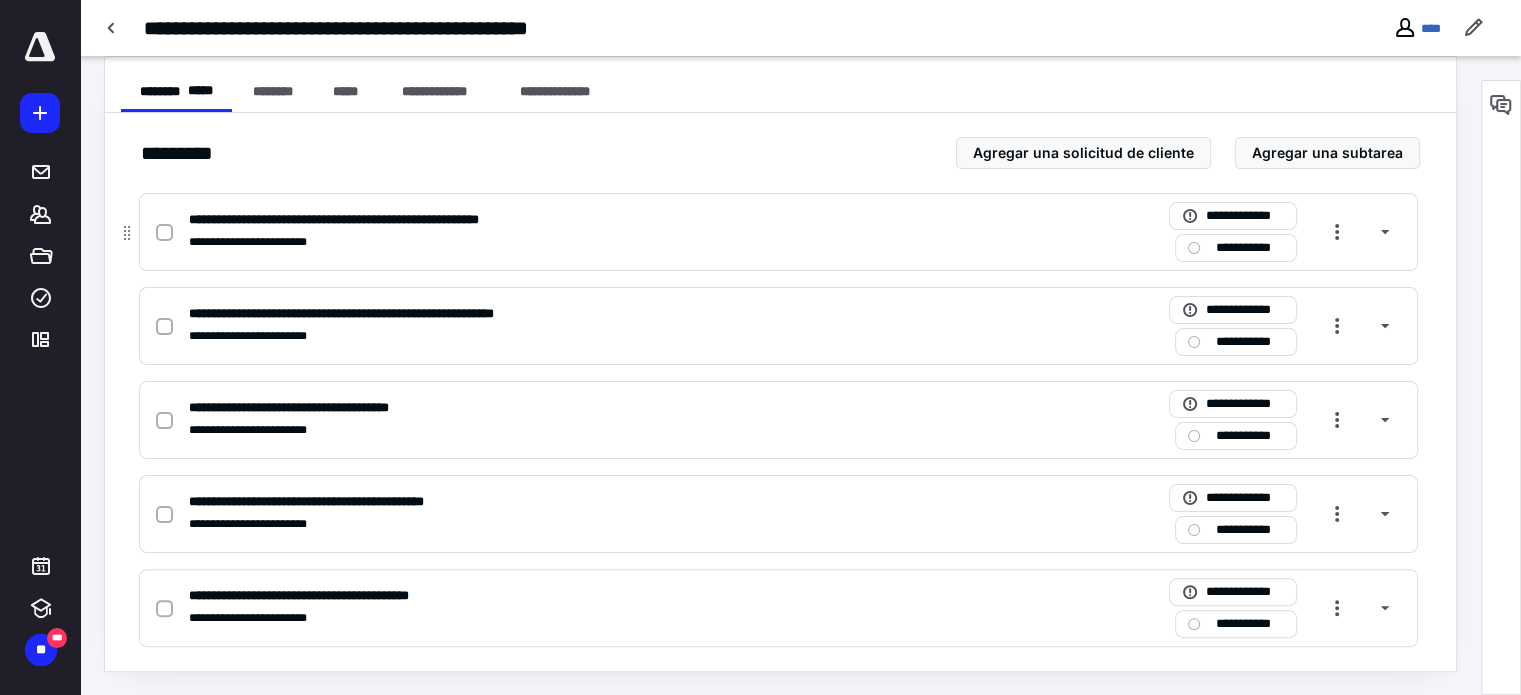 click at bounding box center (164, 233) 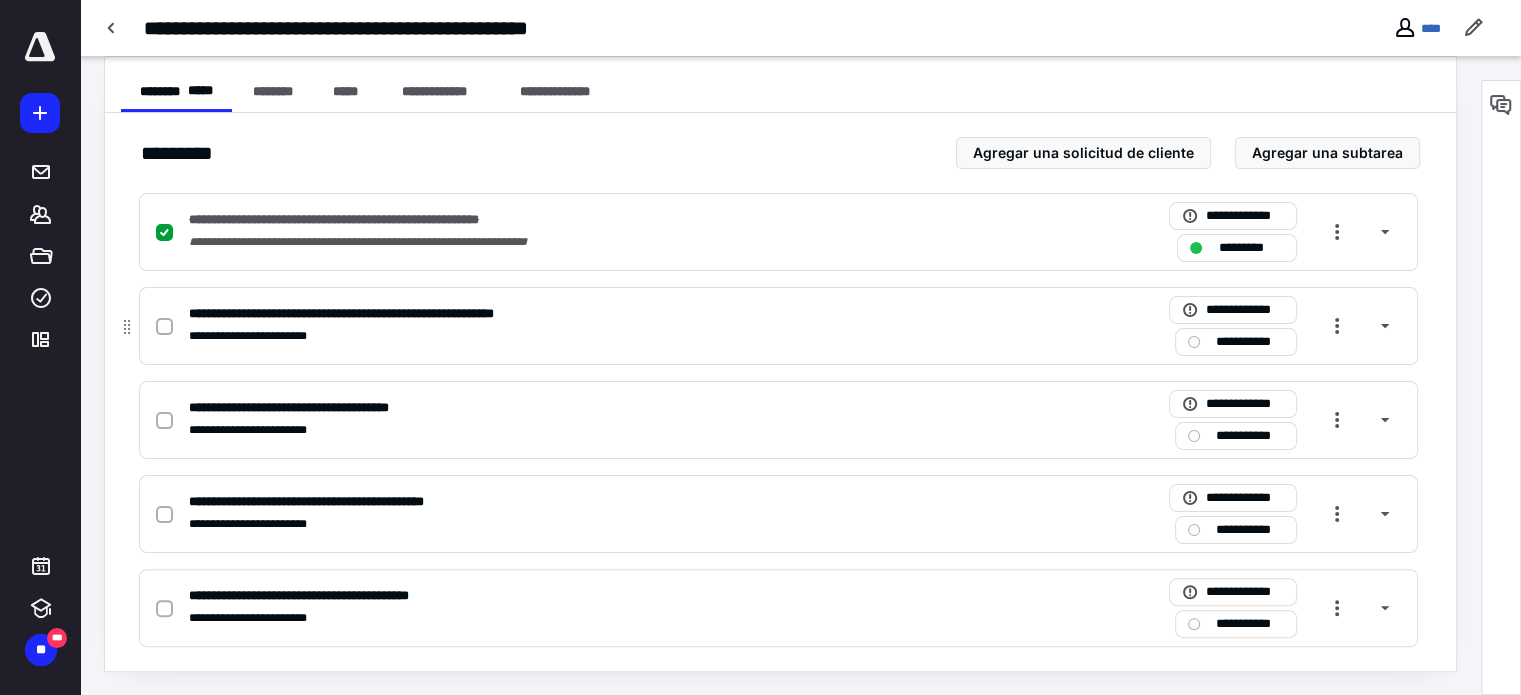 click on "**********" at bounding box center [778, 326] 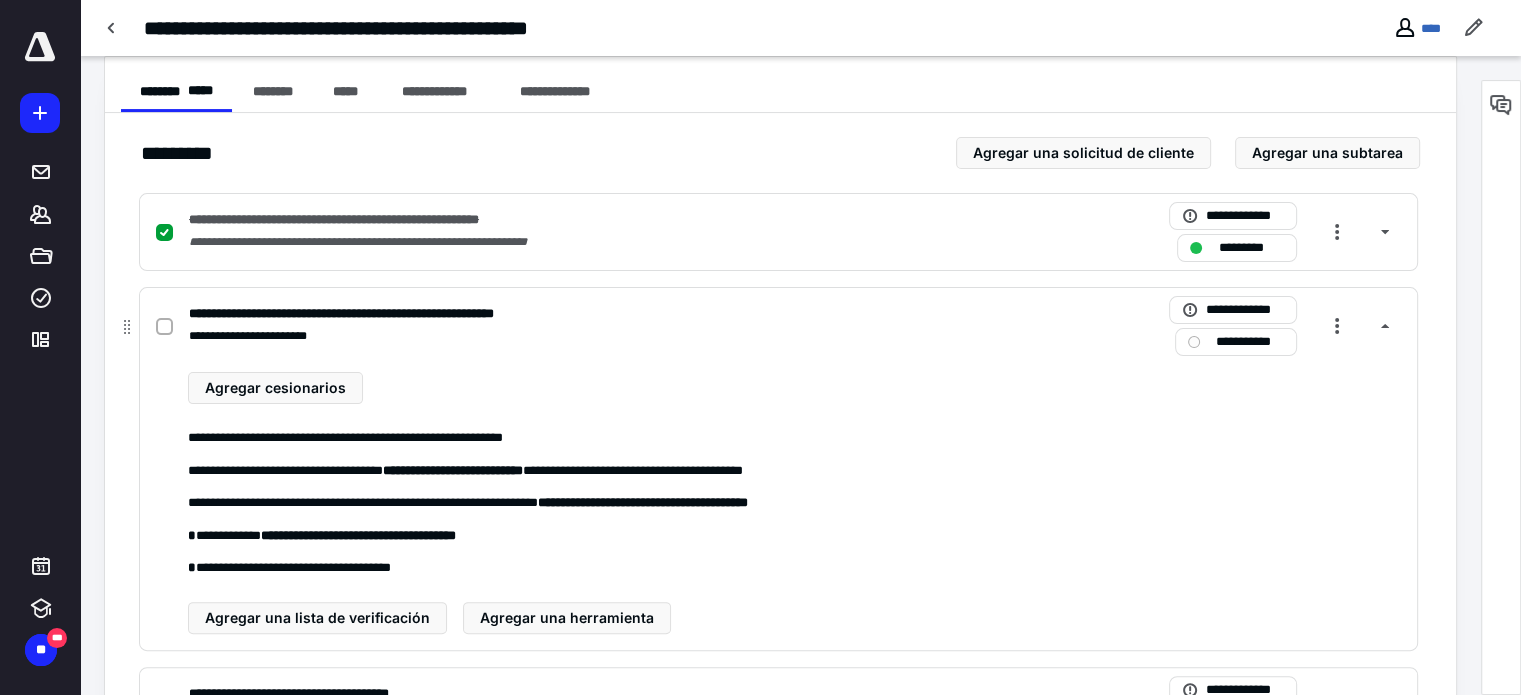 click at bounding box center (164, 327) 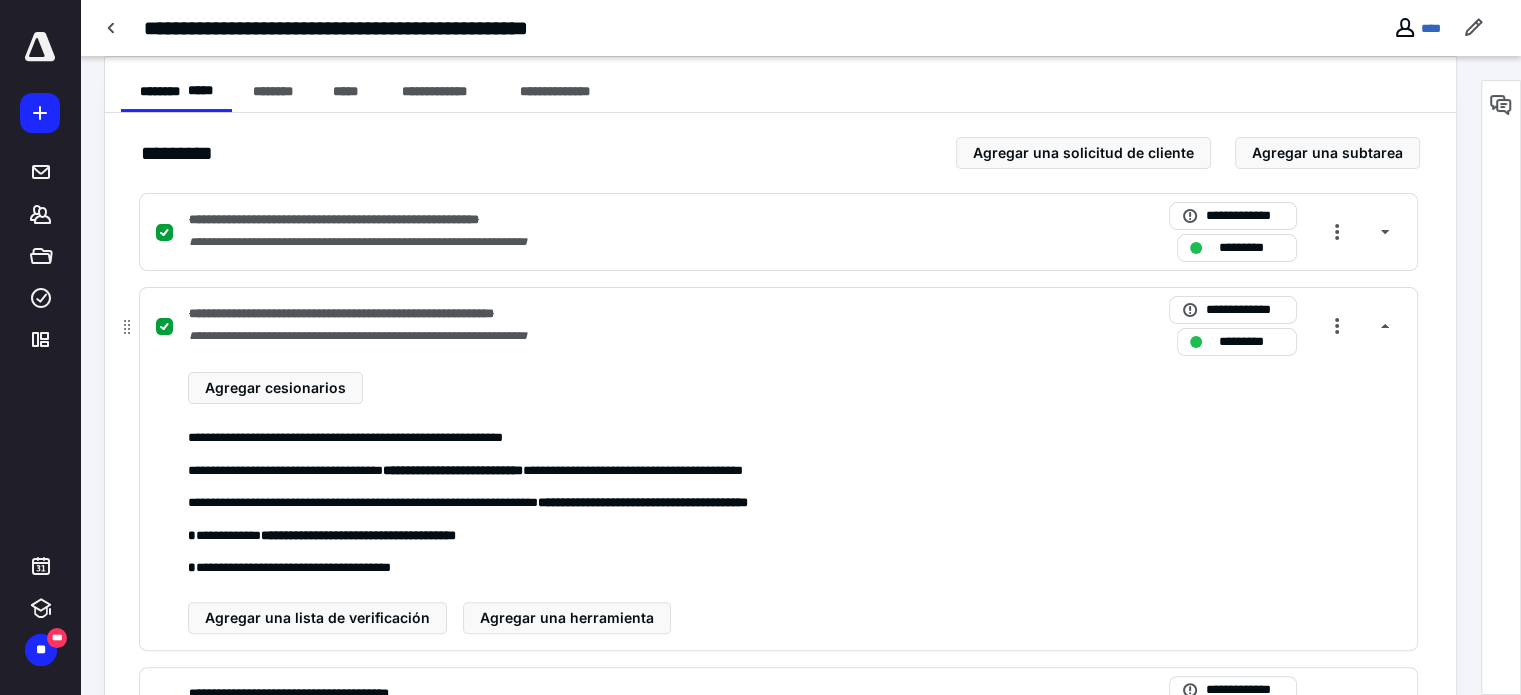 click on "**********" at bounding box center (795, 503) 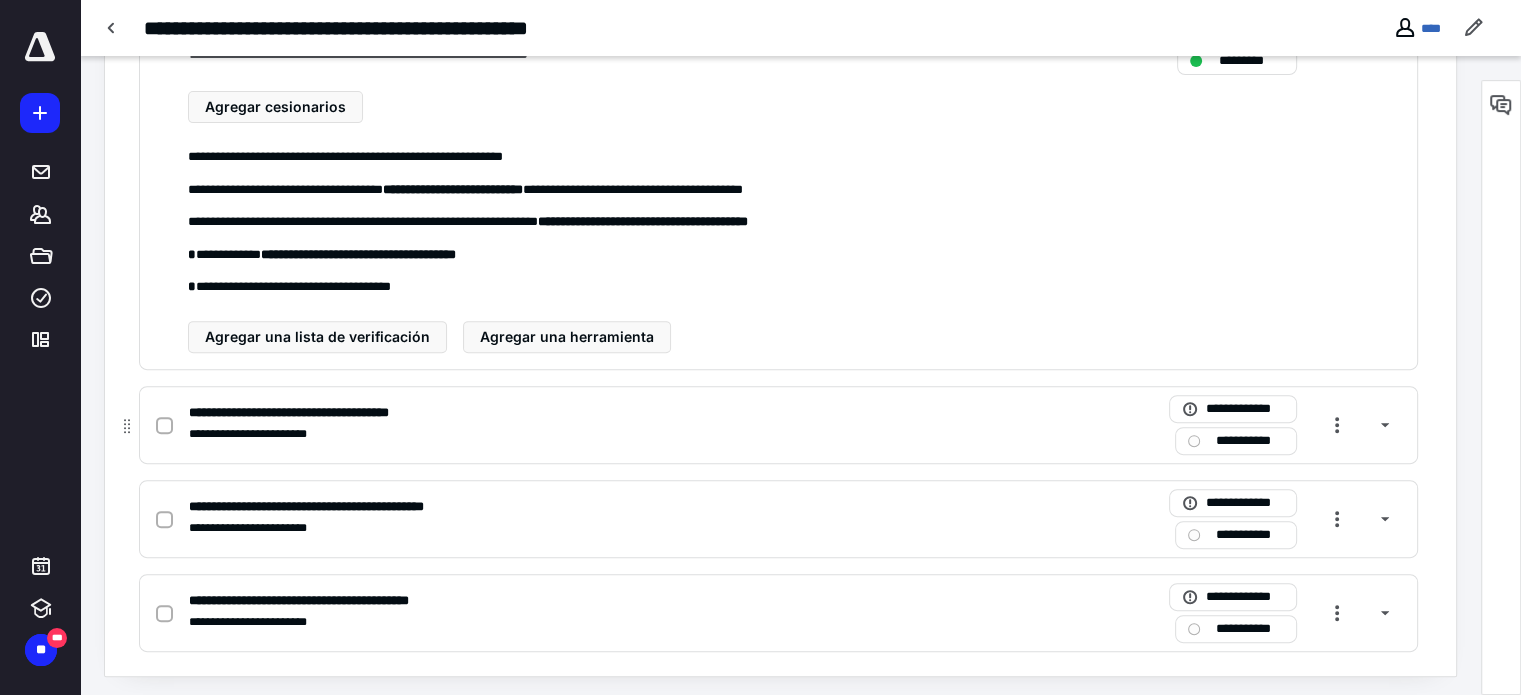 scroll, scrollTop: 670, scrollLeft: 0, axis: vertical 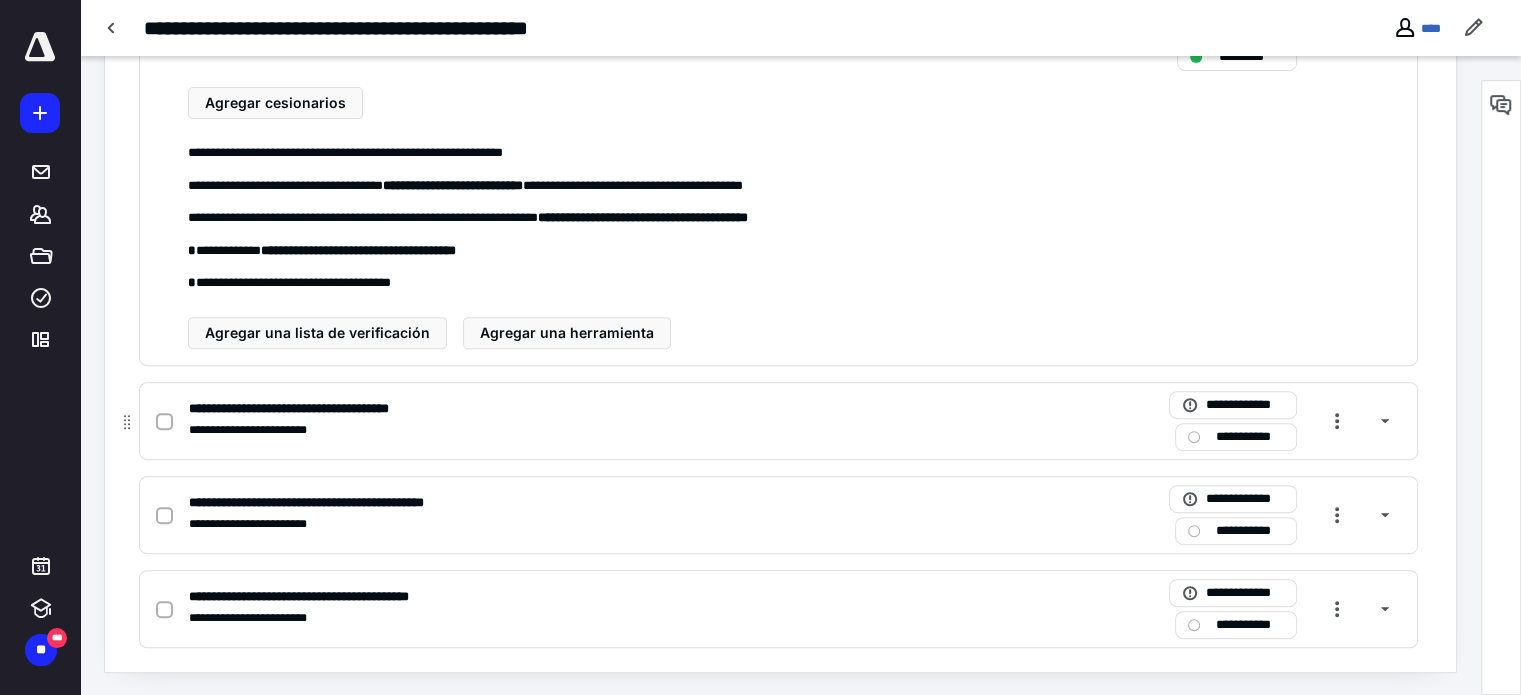 click 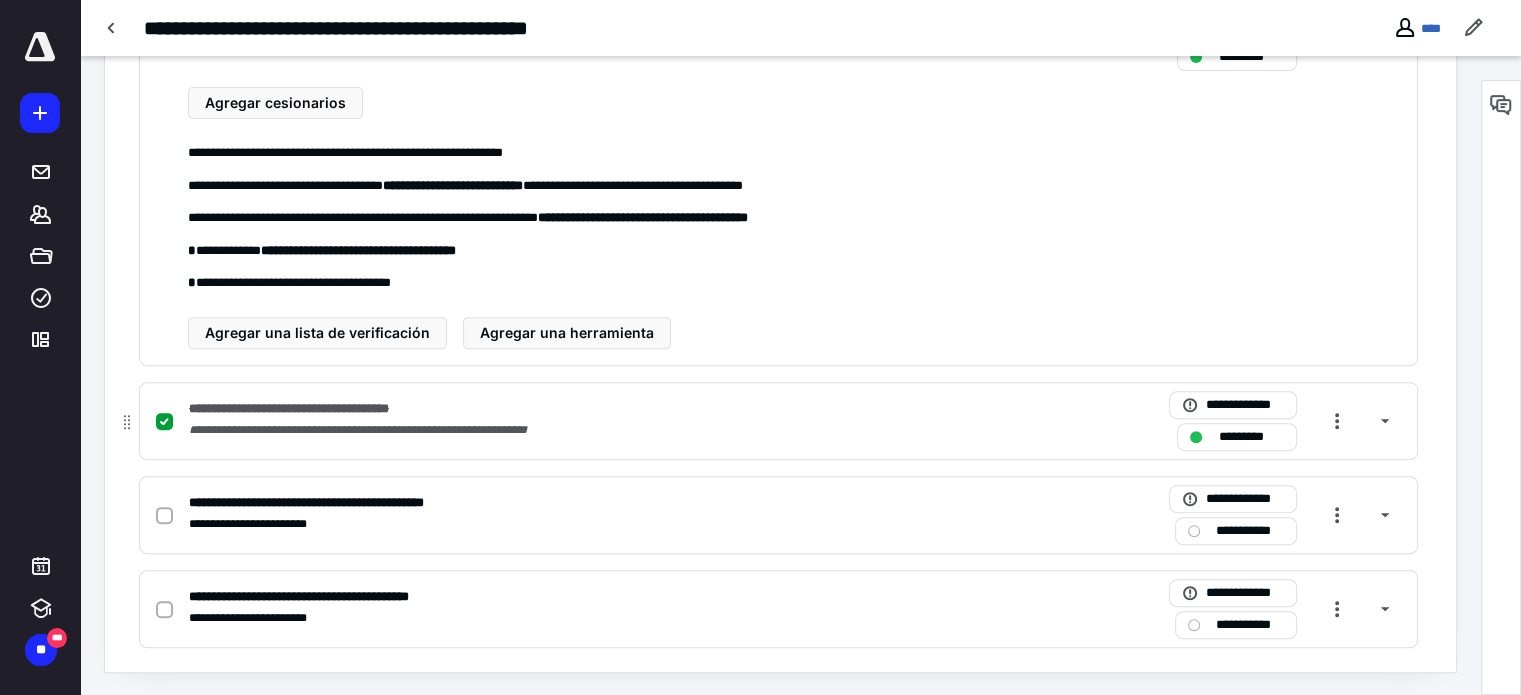 click 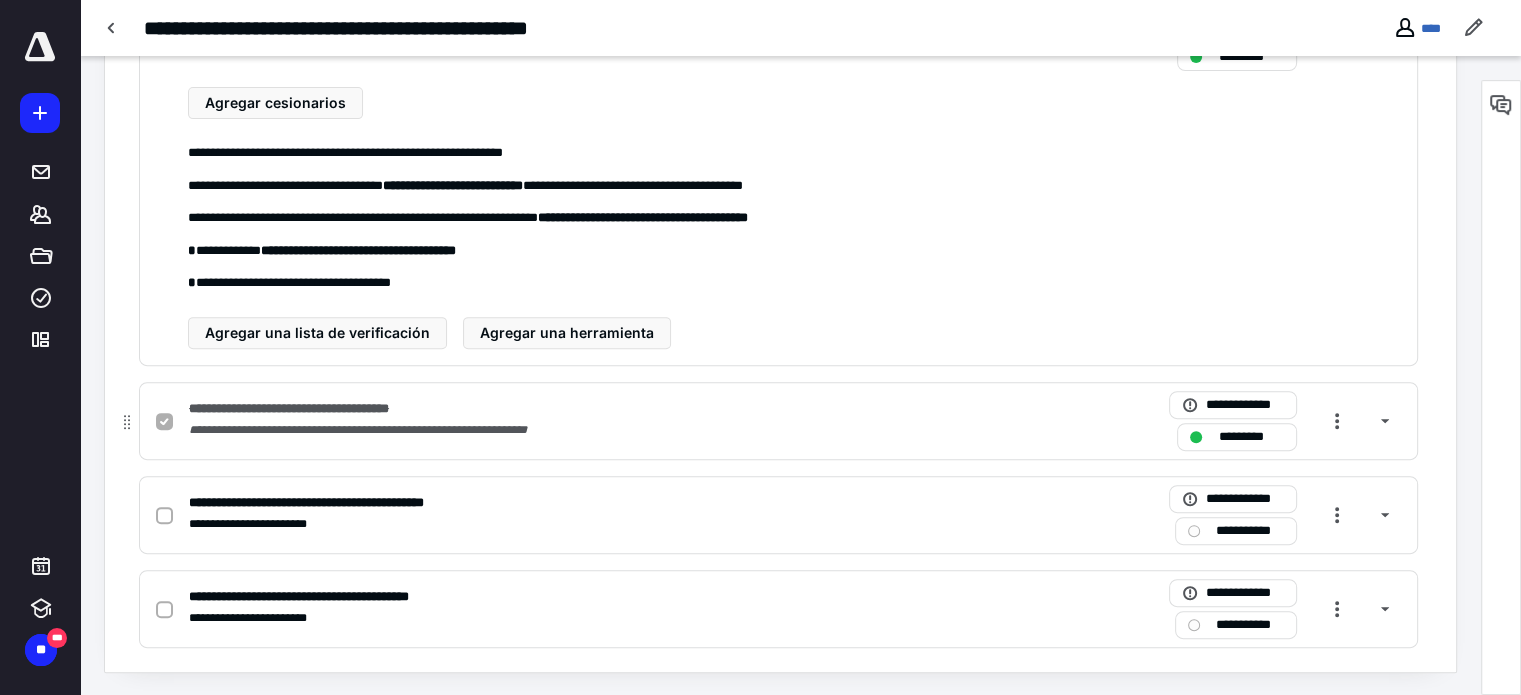 checkbox on "false" 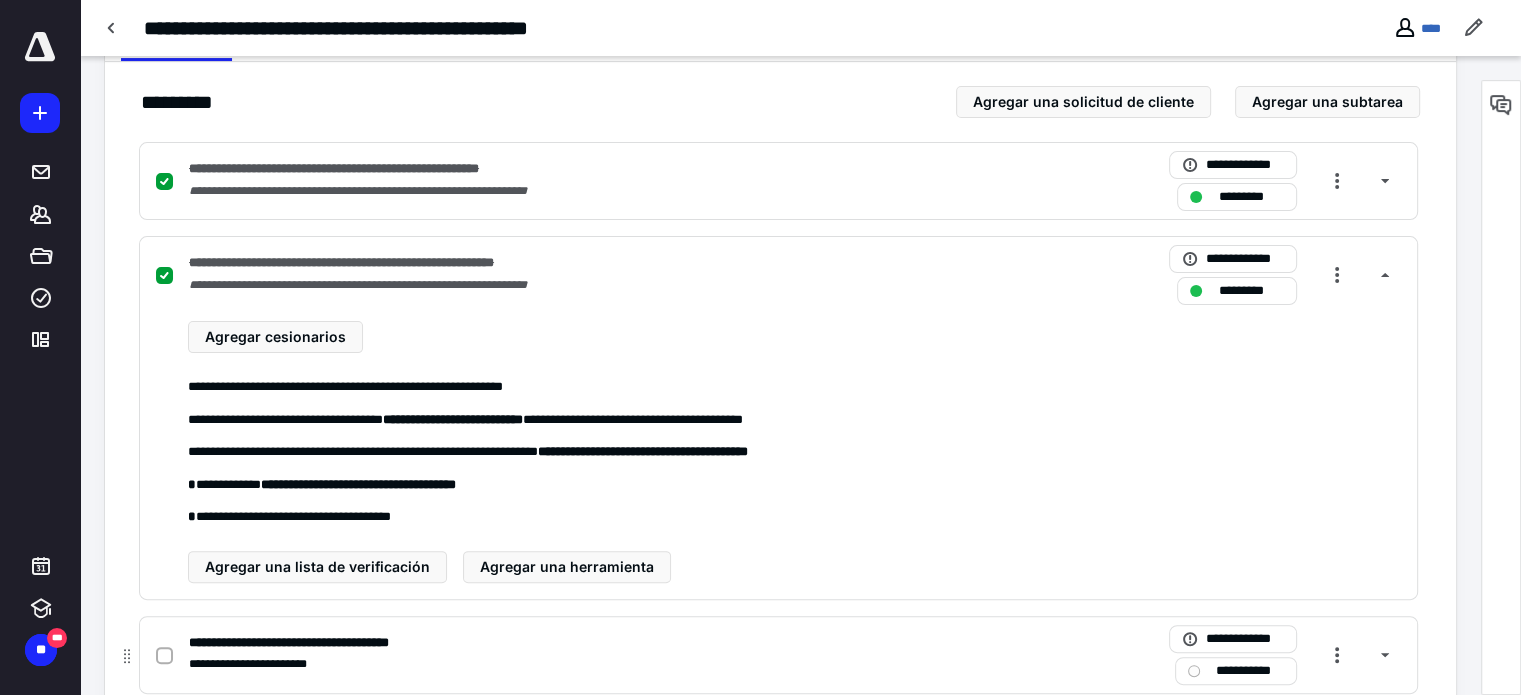 scroll, scrollTop: 370, scrollLeft: 0, axis: vertical 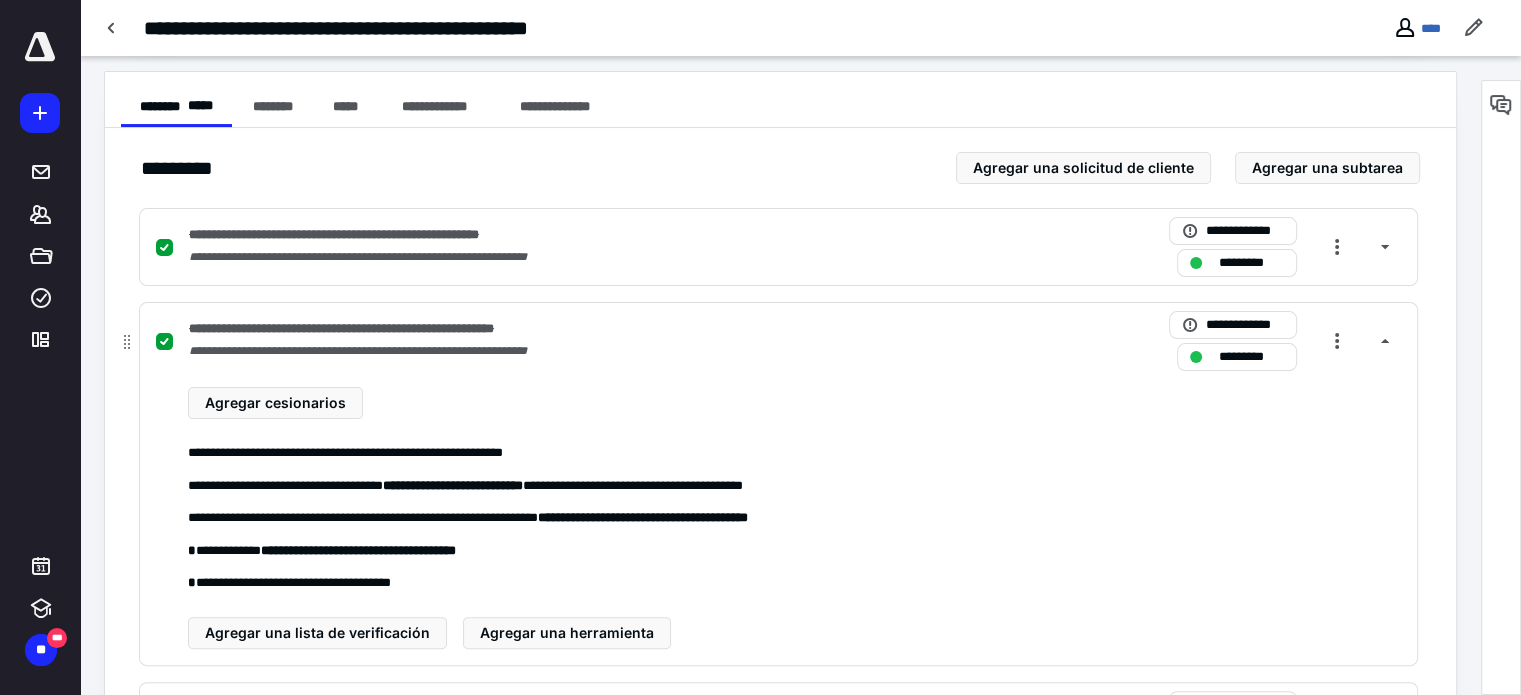 click at bounding box center (164, 342) 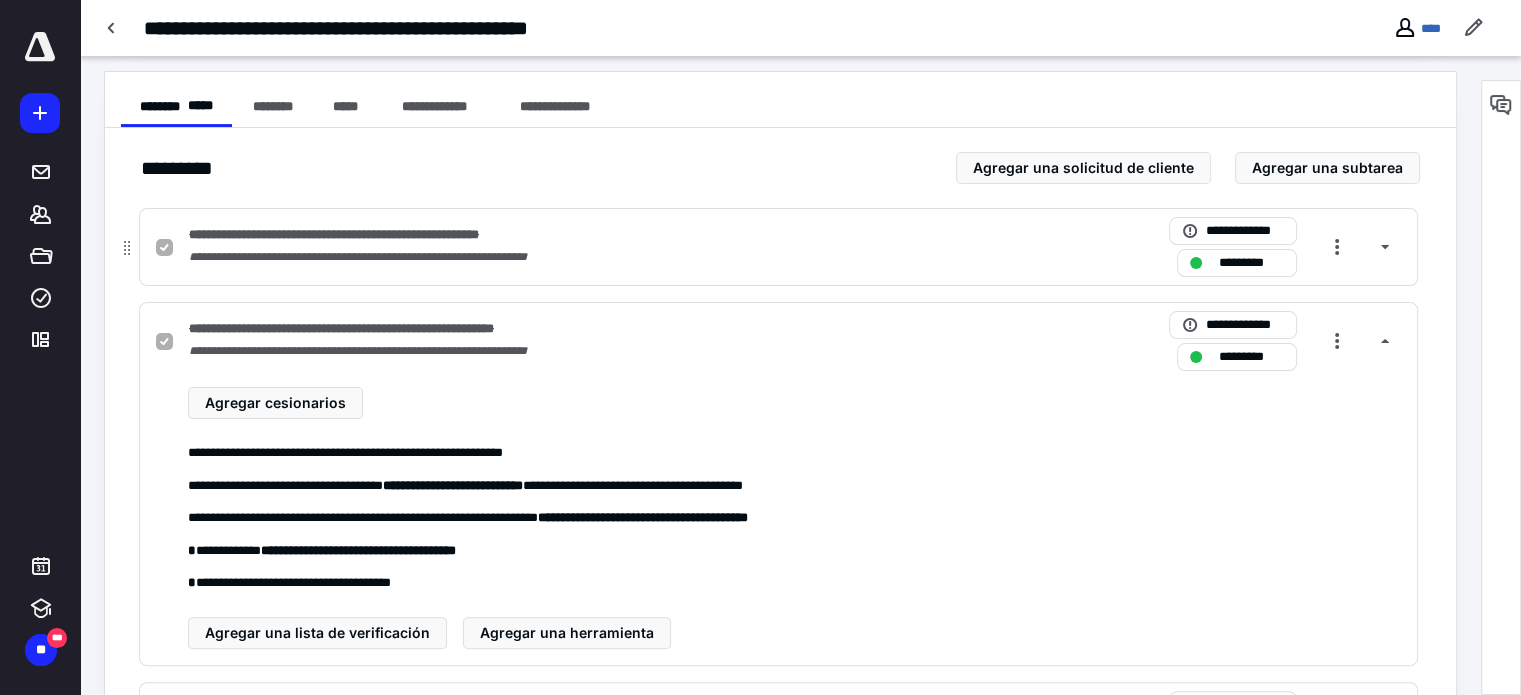 checkbox on "false" 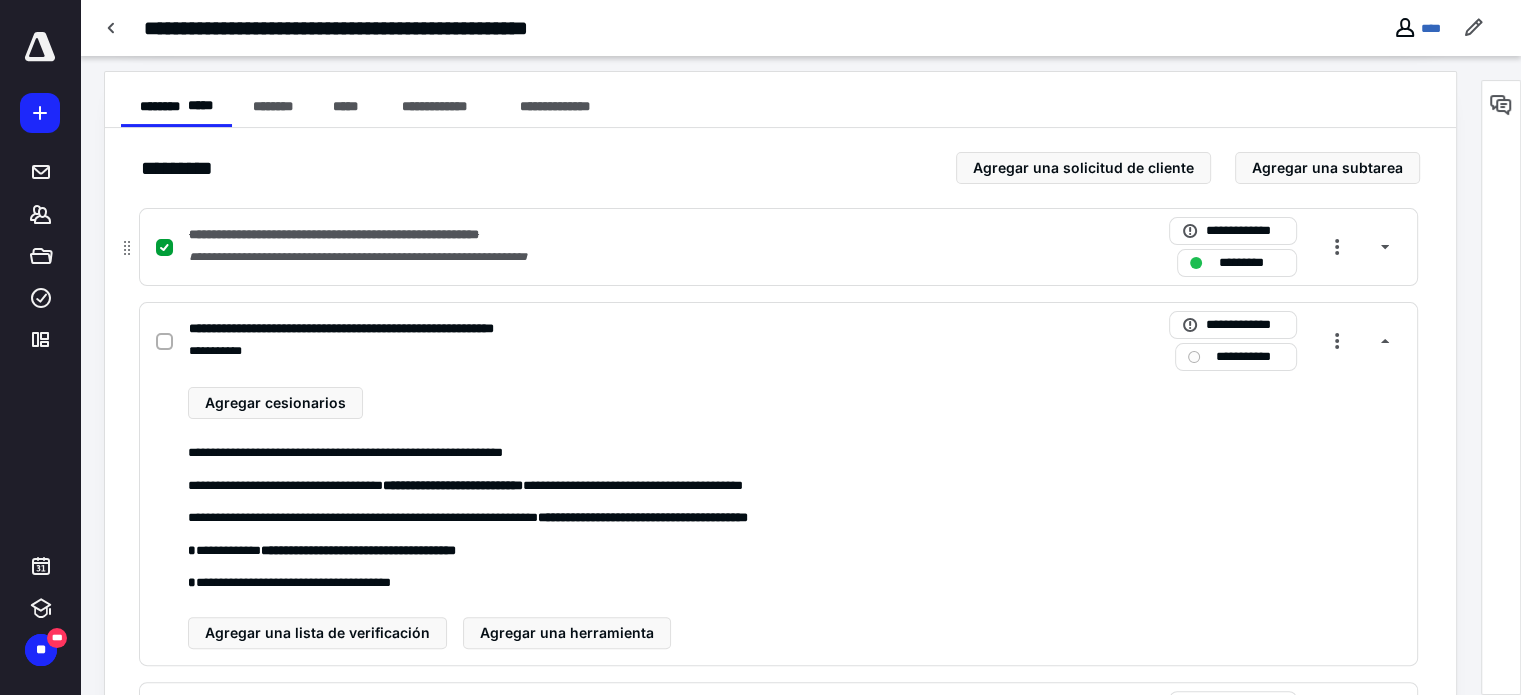 click at bounding box center (164, 248) 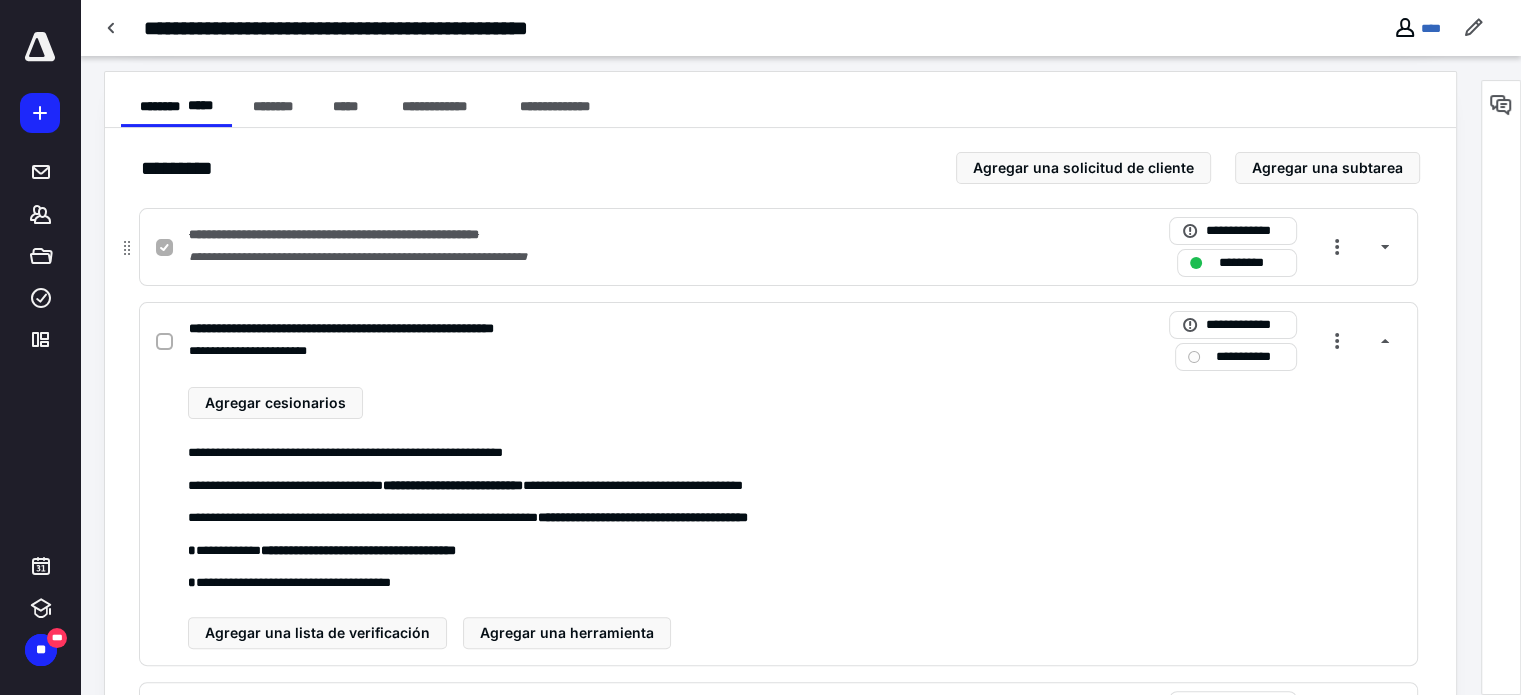 checkbox on "false" 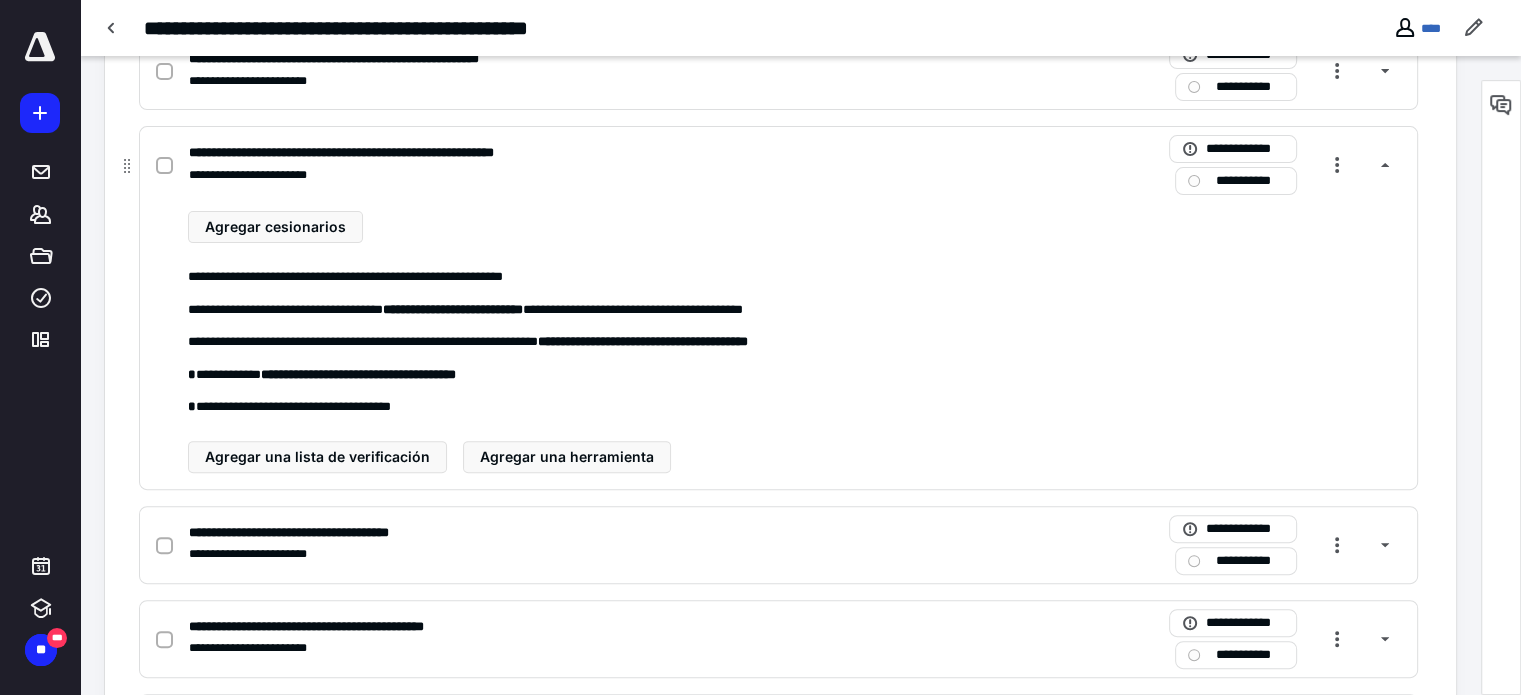 scroll, scrollTop: 670, scrollLeft: 0, axis: vertical 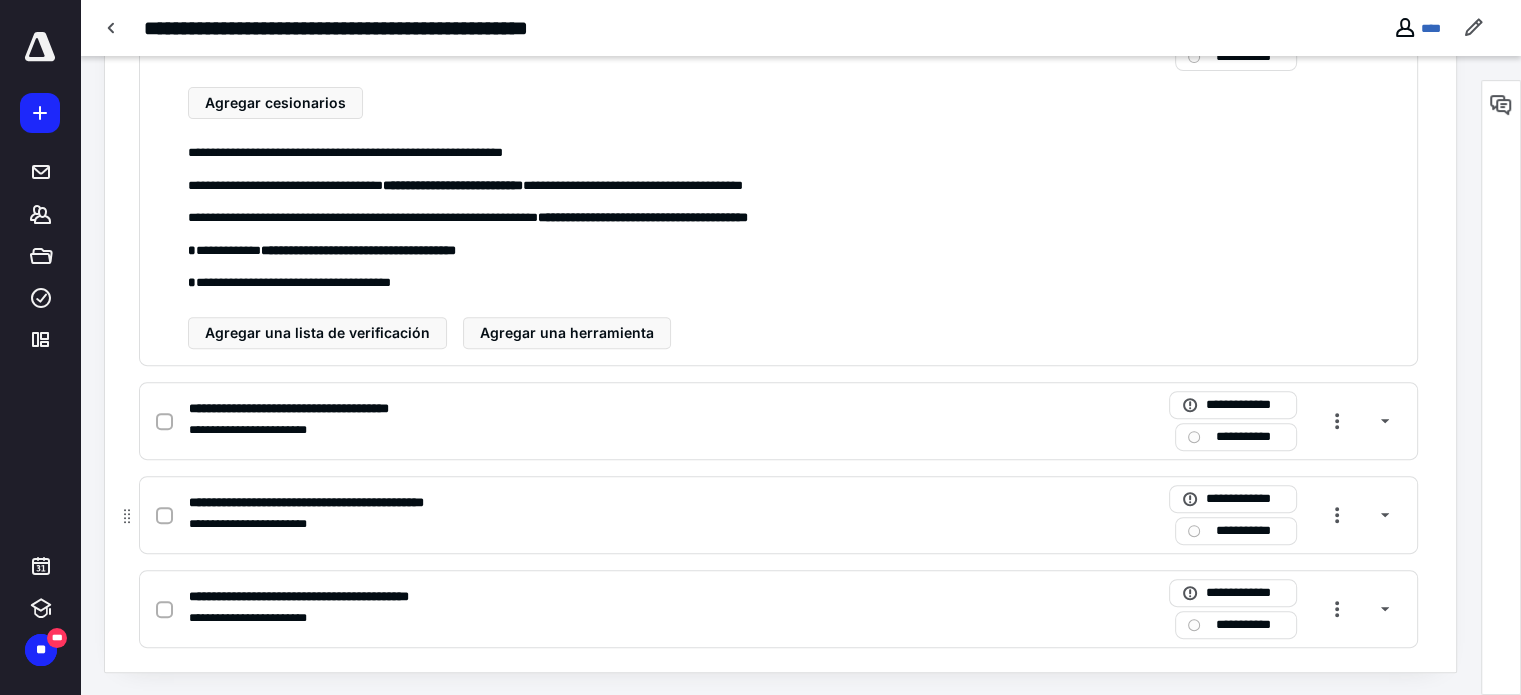 click at bounding box center (168, 515) 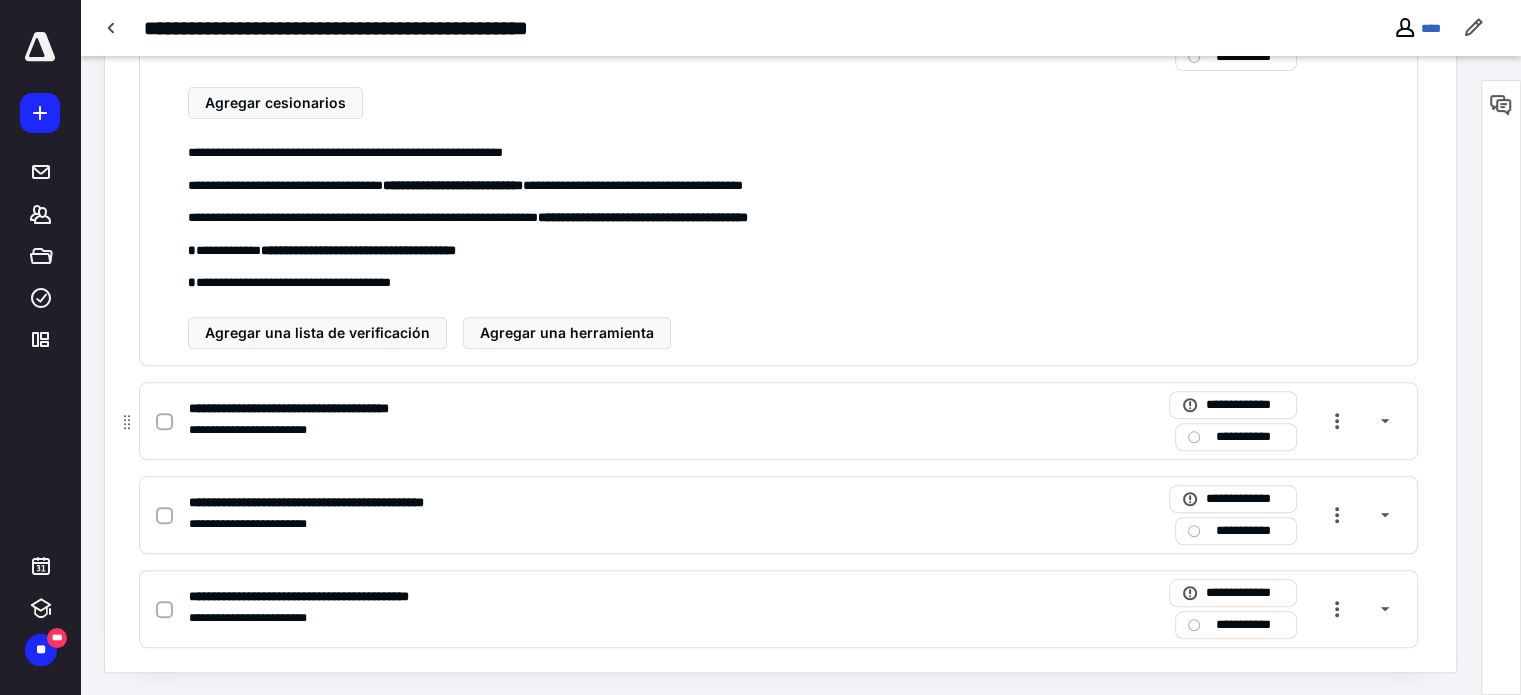 click at bounding box center [164, 421] 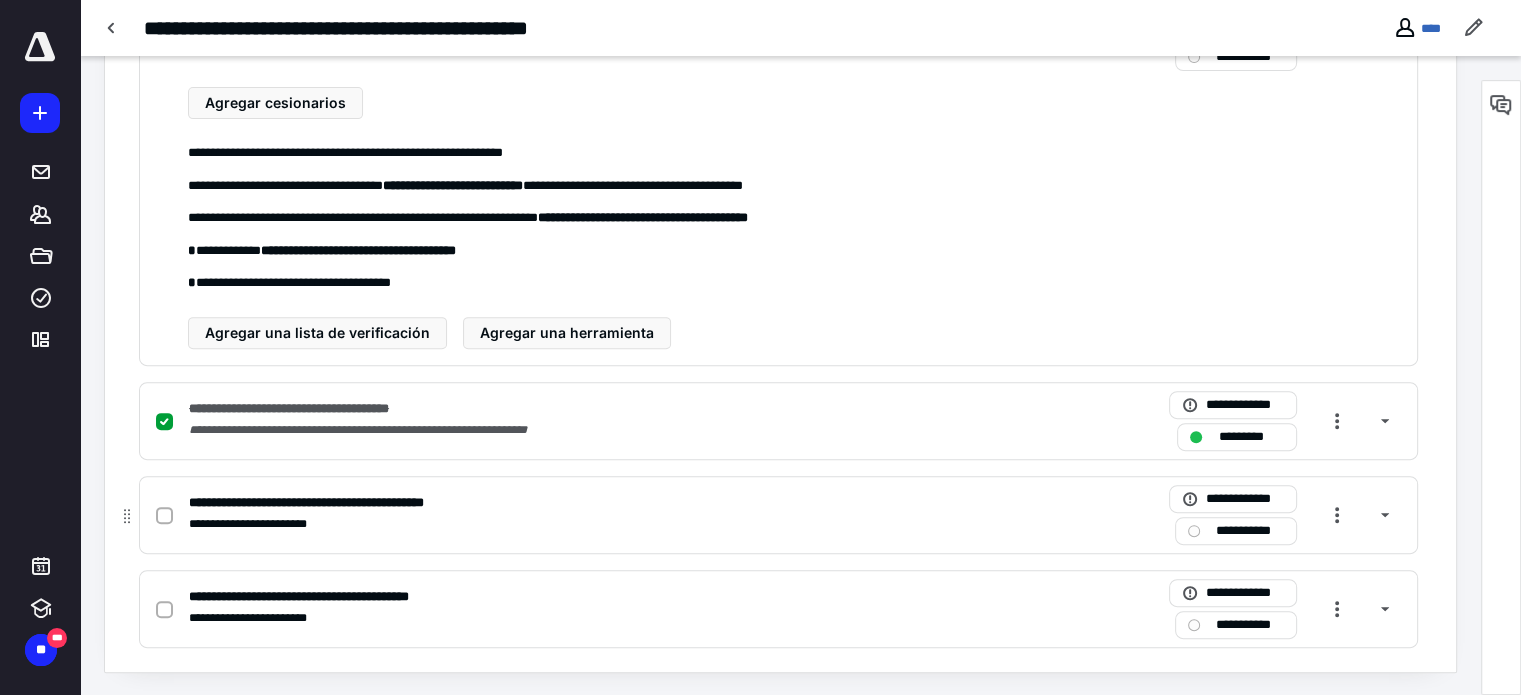 click at bounding box center [164, 515] 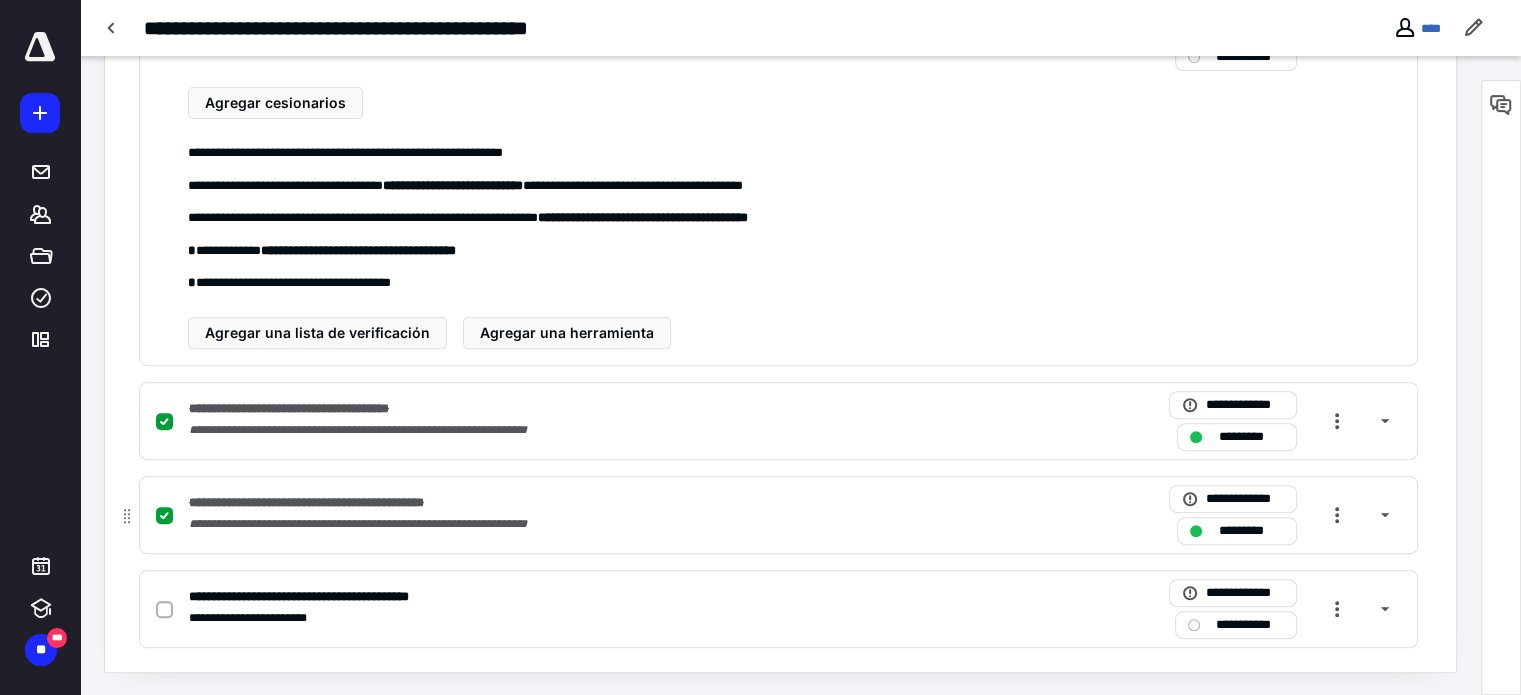 scroll, scrollTop: 470, scrollLeft: 0, axis: vertical 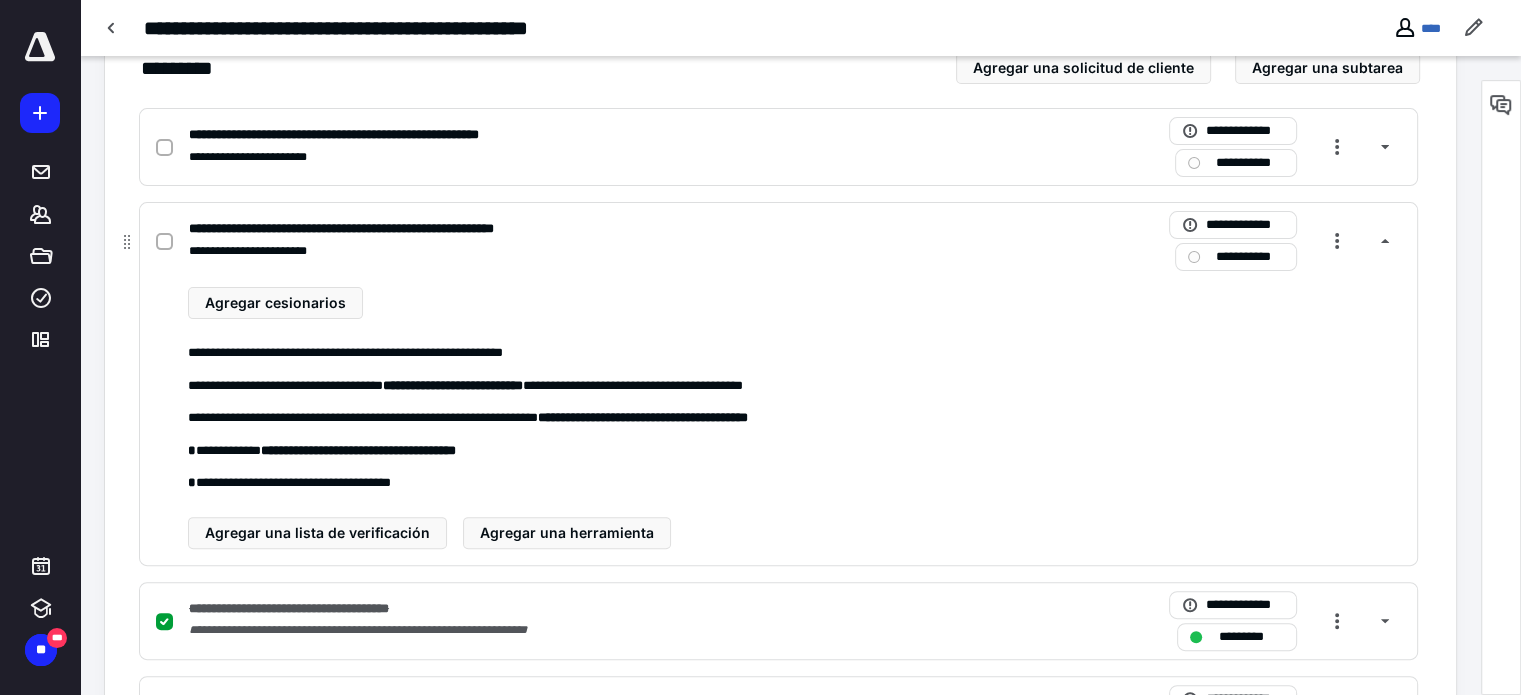 click 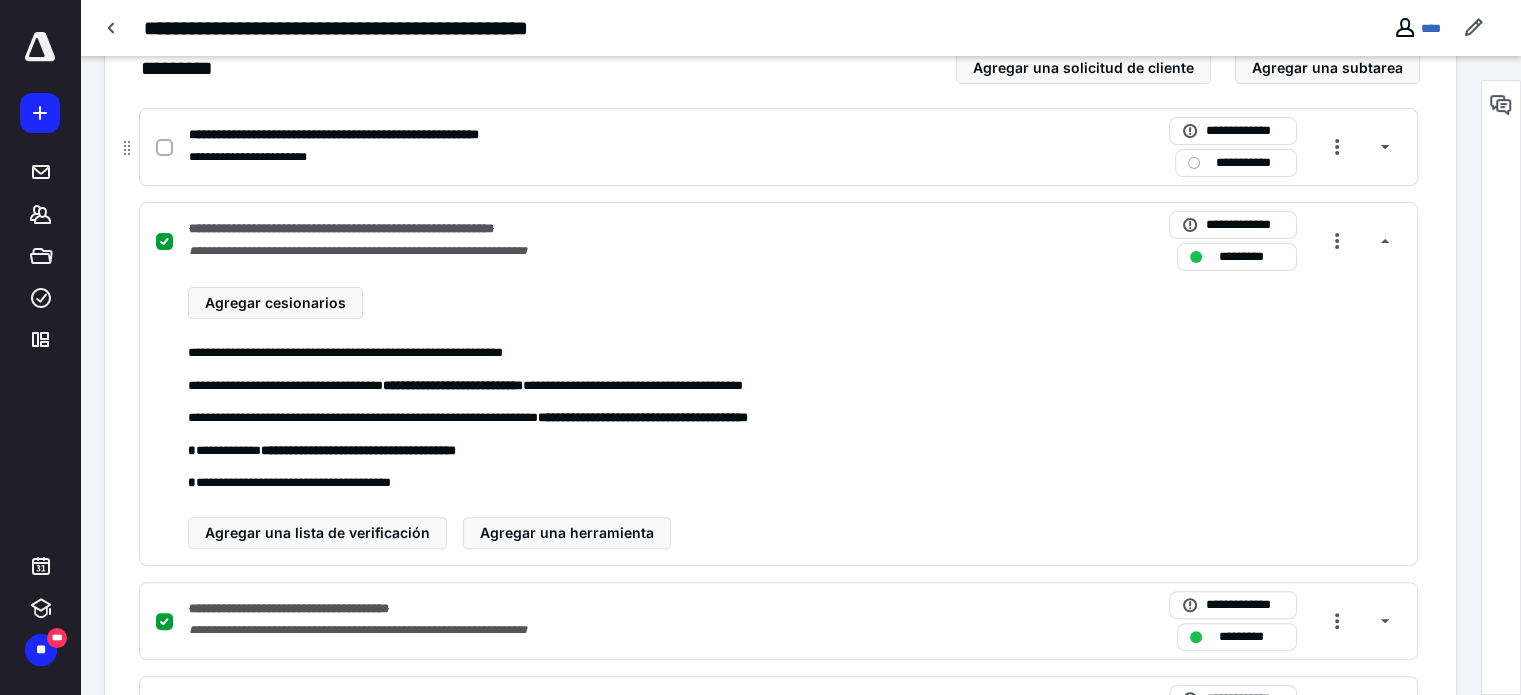 click at bounding box center (164, 148) 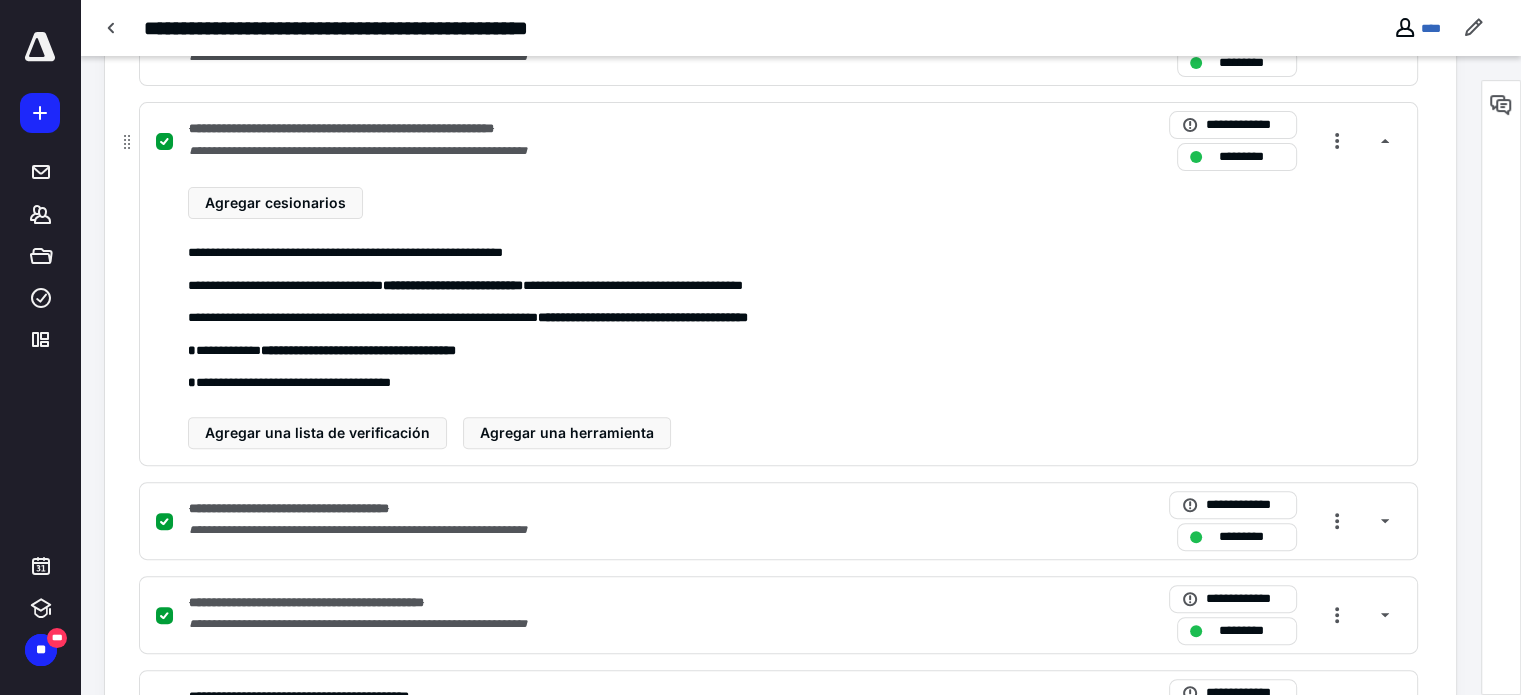 scroll, scrollTop: 670, scrollLeft: 0, axis: vertical 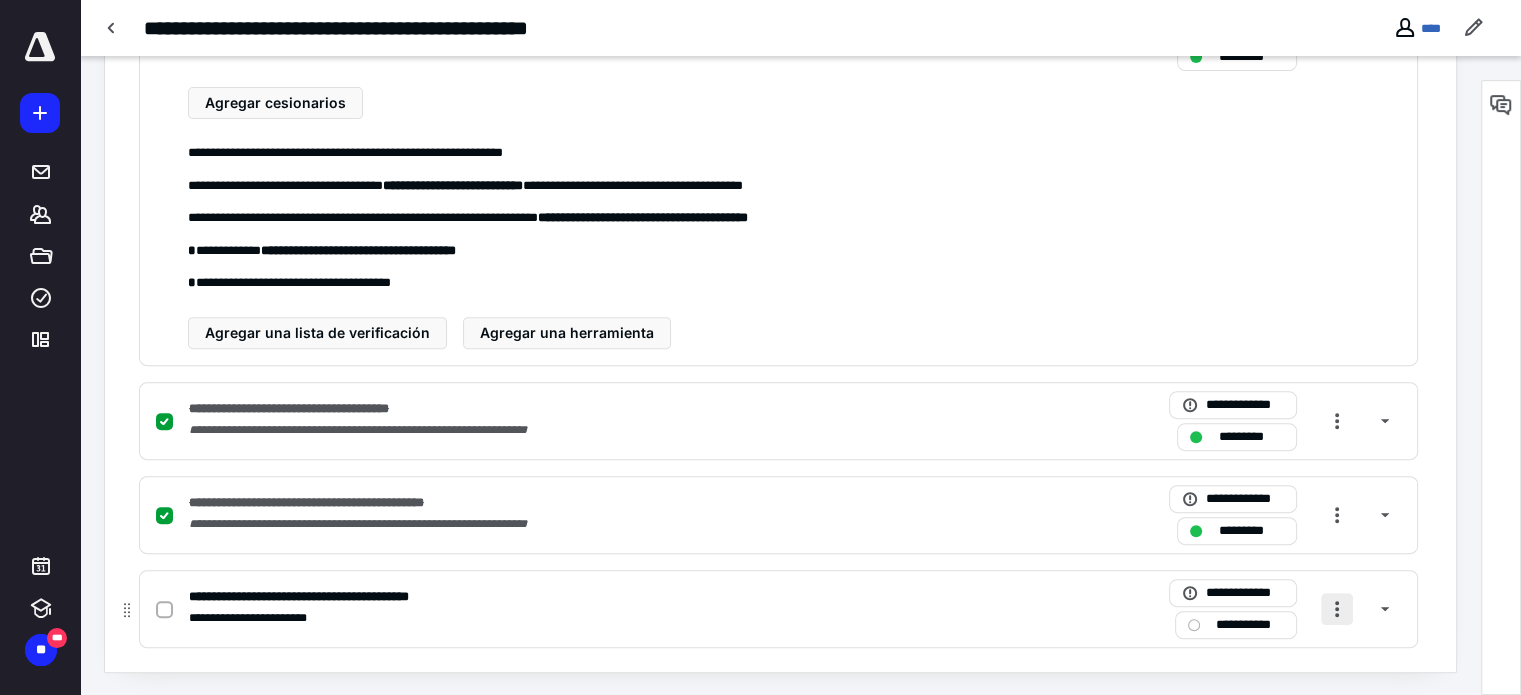click at bounding box center [1337, 609] 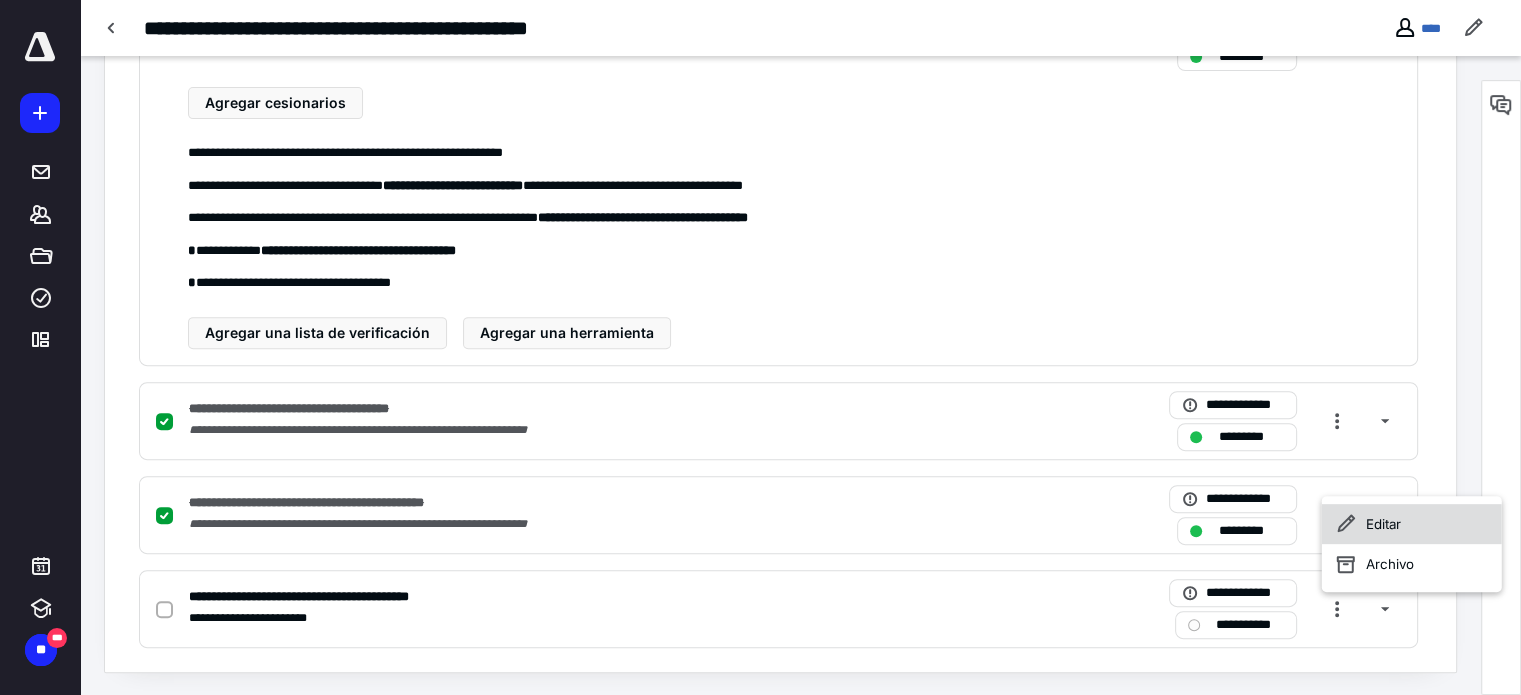 click on "Editar" at bounding box center [1412, 524] 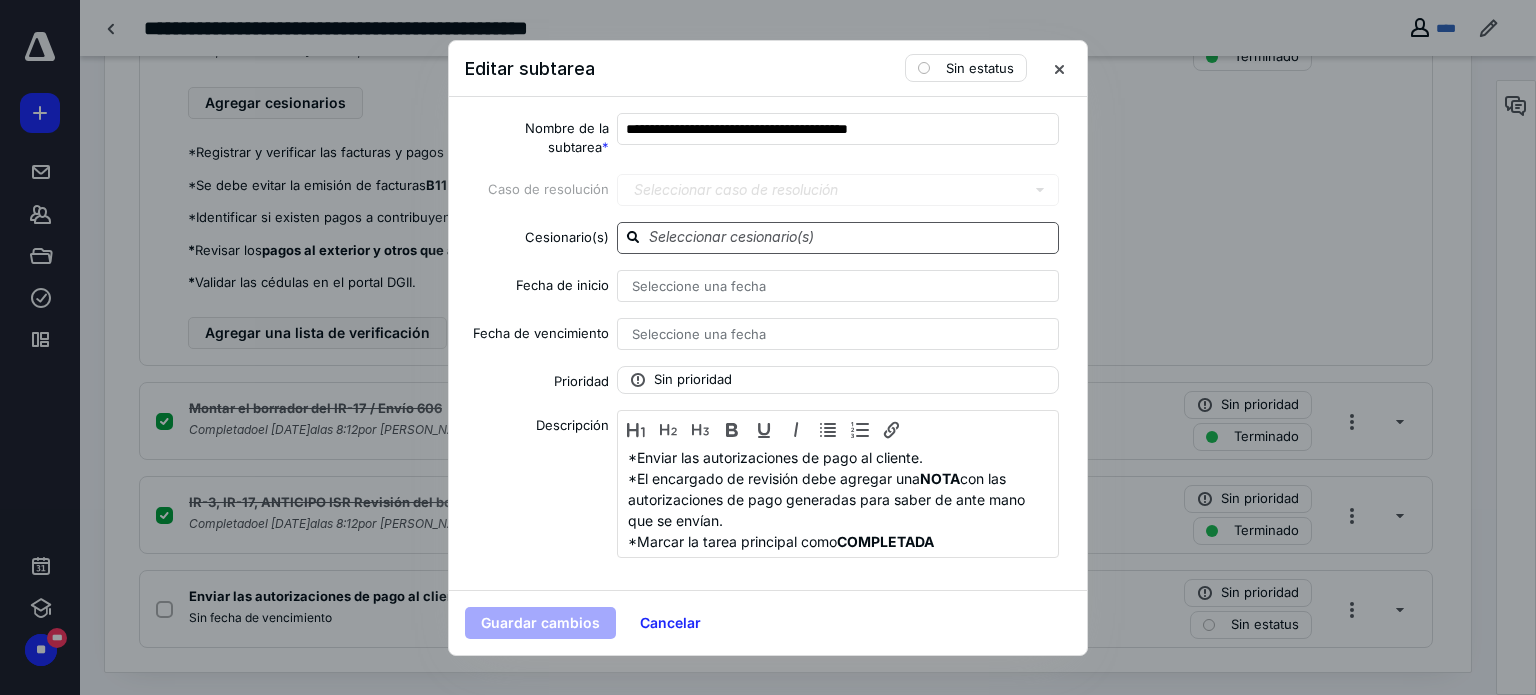 click at bounding box center (850, 237) 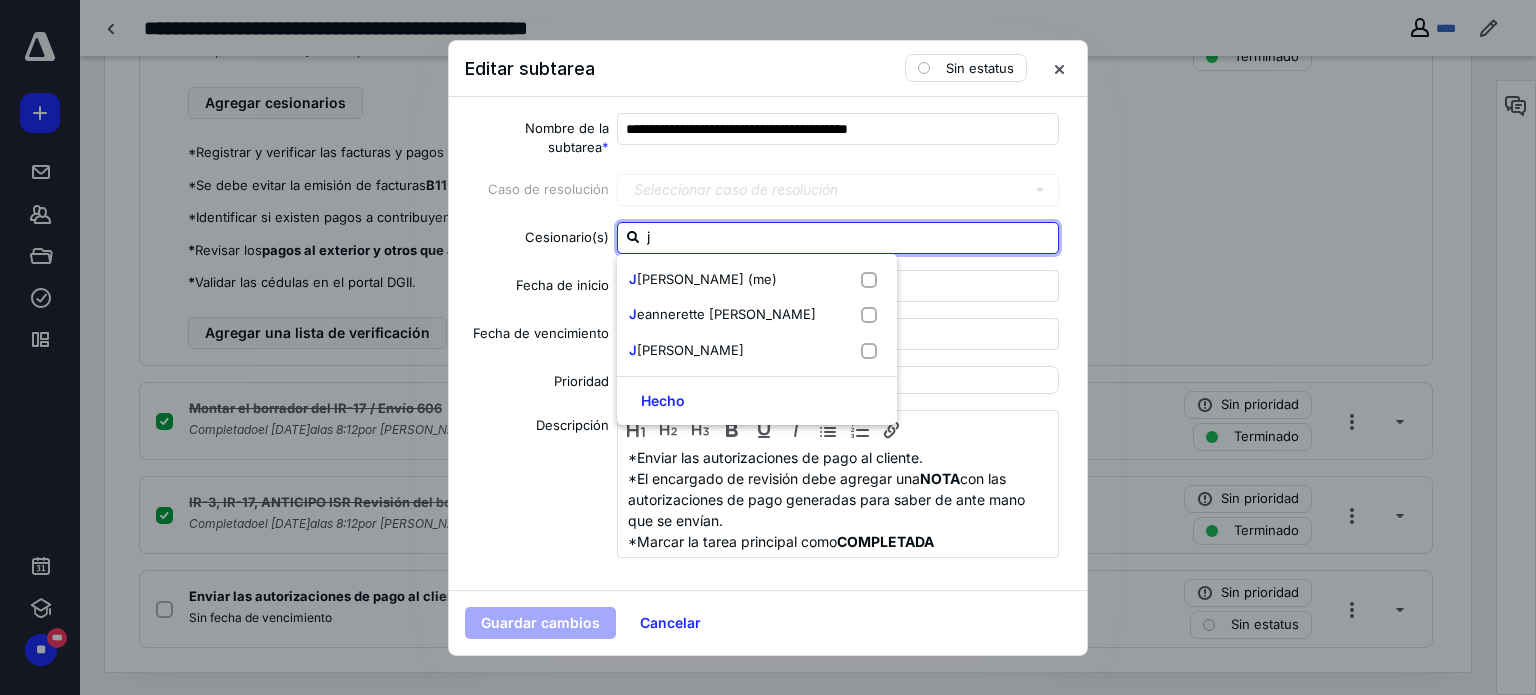 type on "ja" 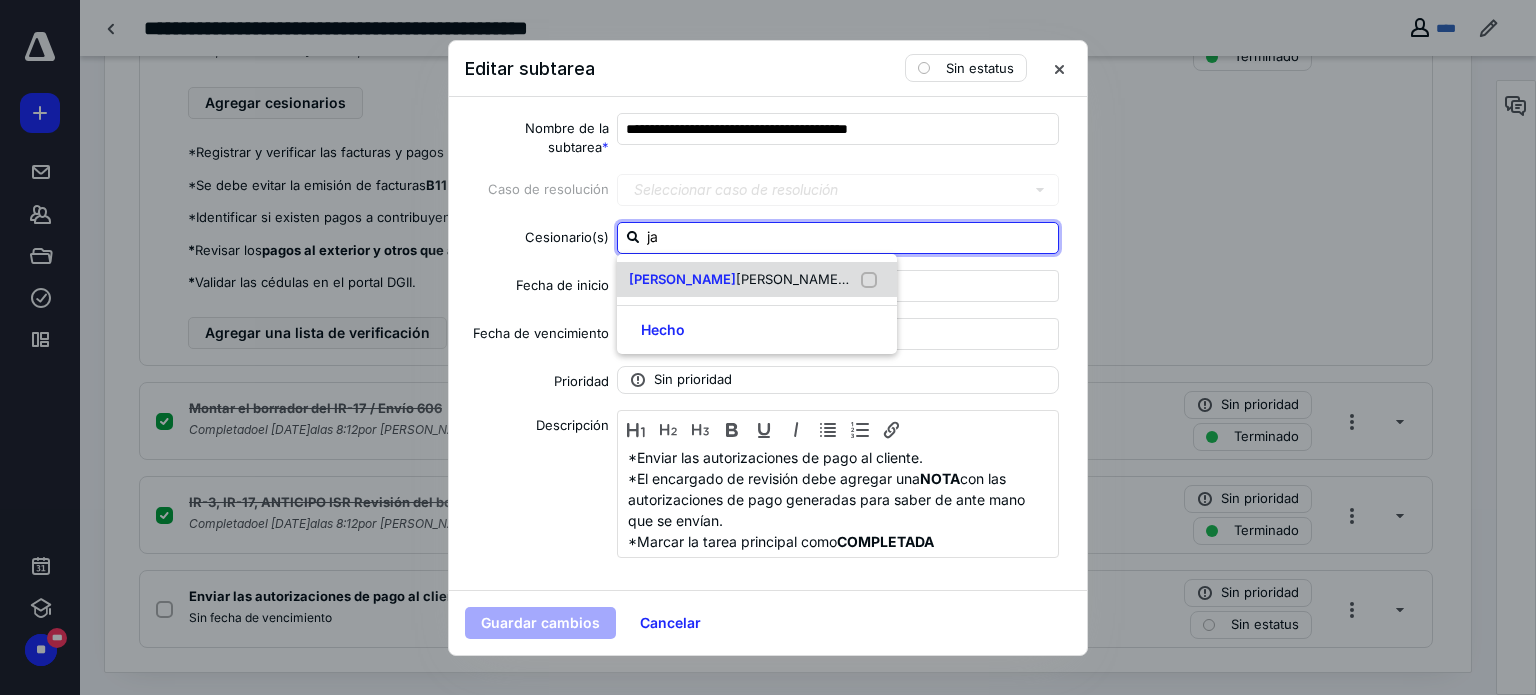 click on "[PERSON_NAME] (yo)" at bounding box center (757, 280) 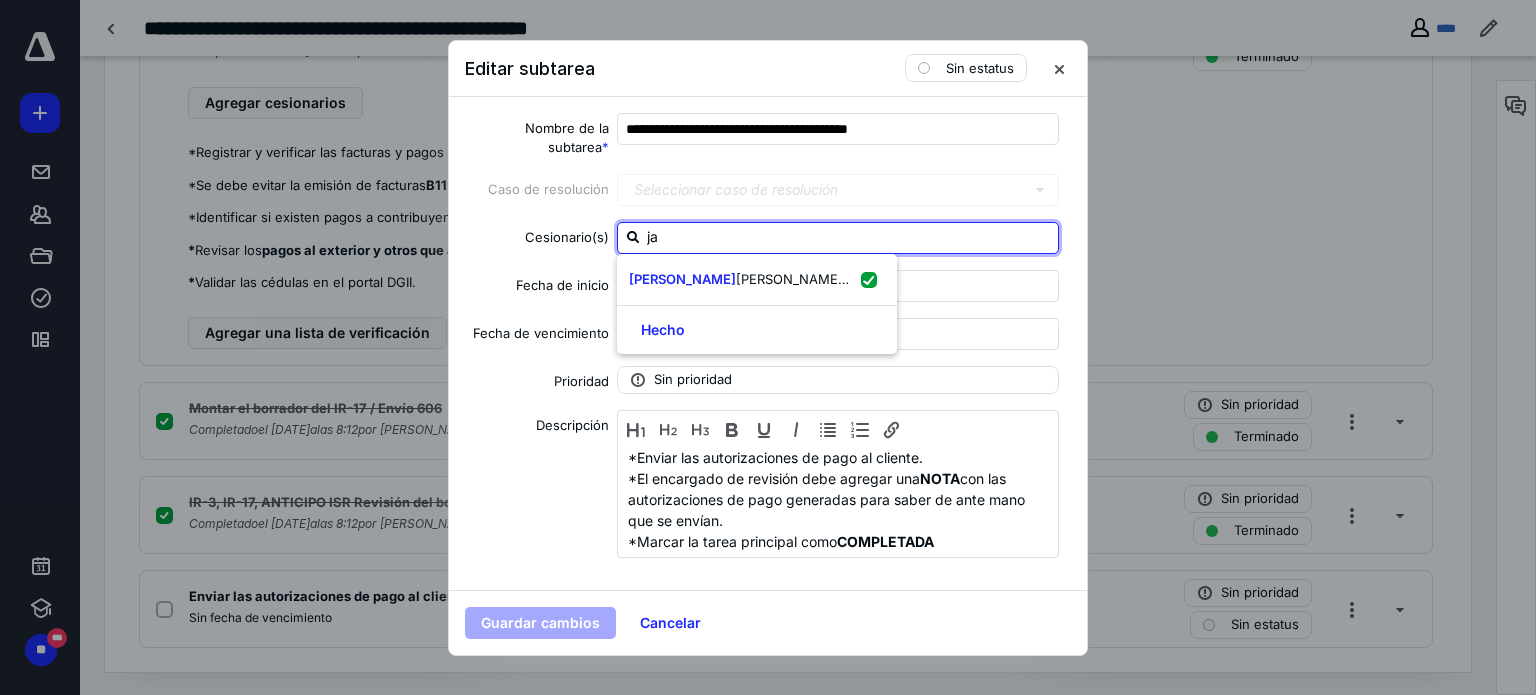 checkbox on "true" 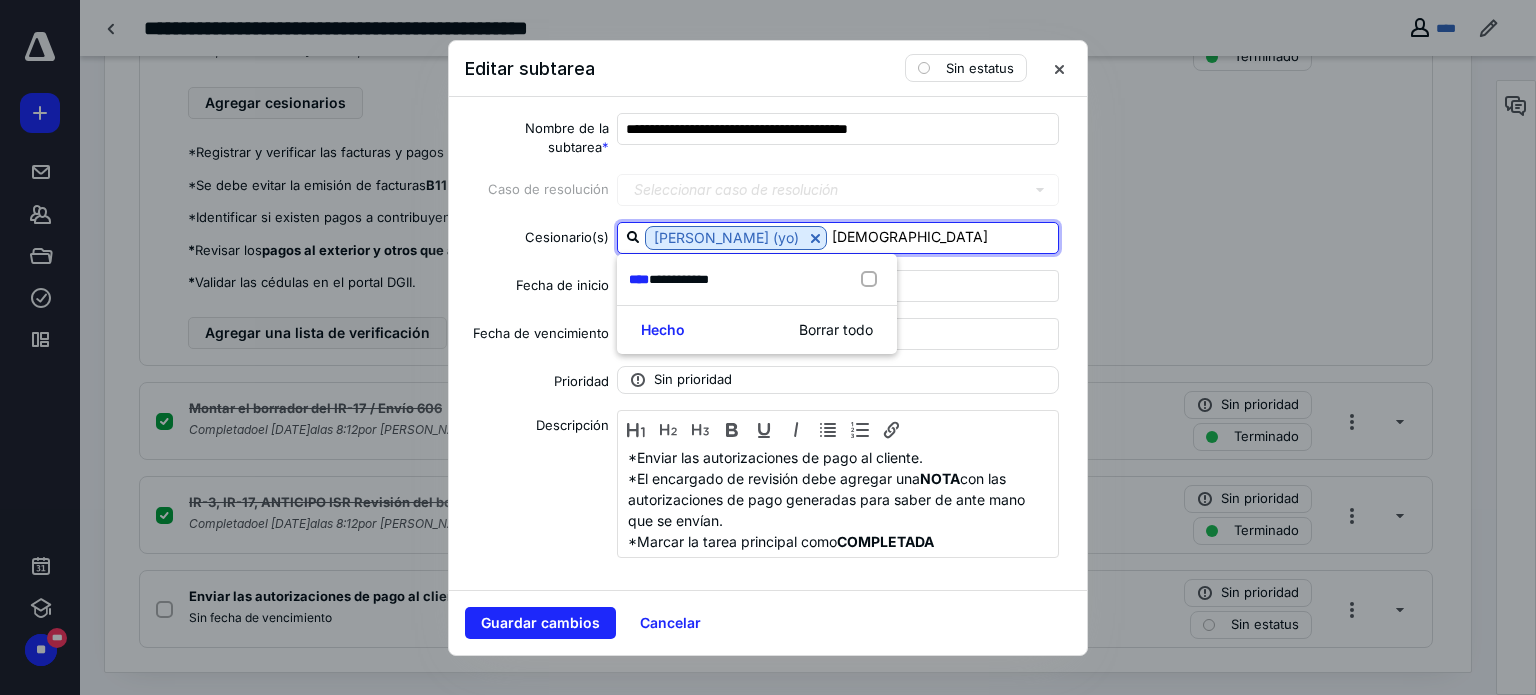 type on "[DEMOGRAPHIC_DATA]" 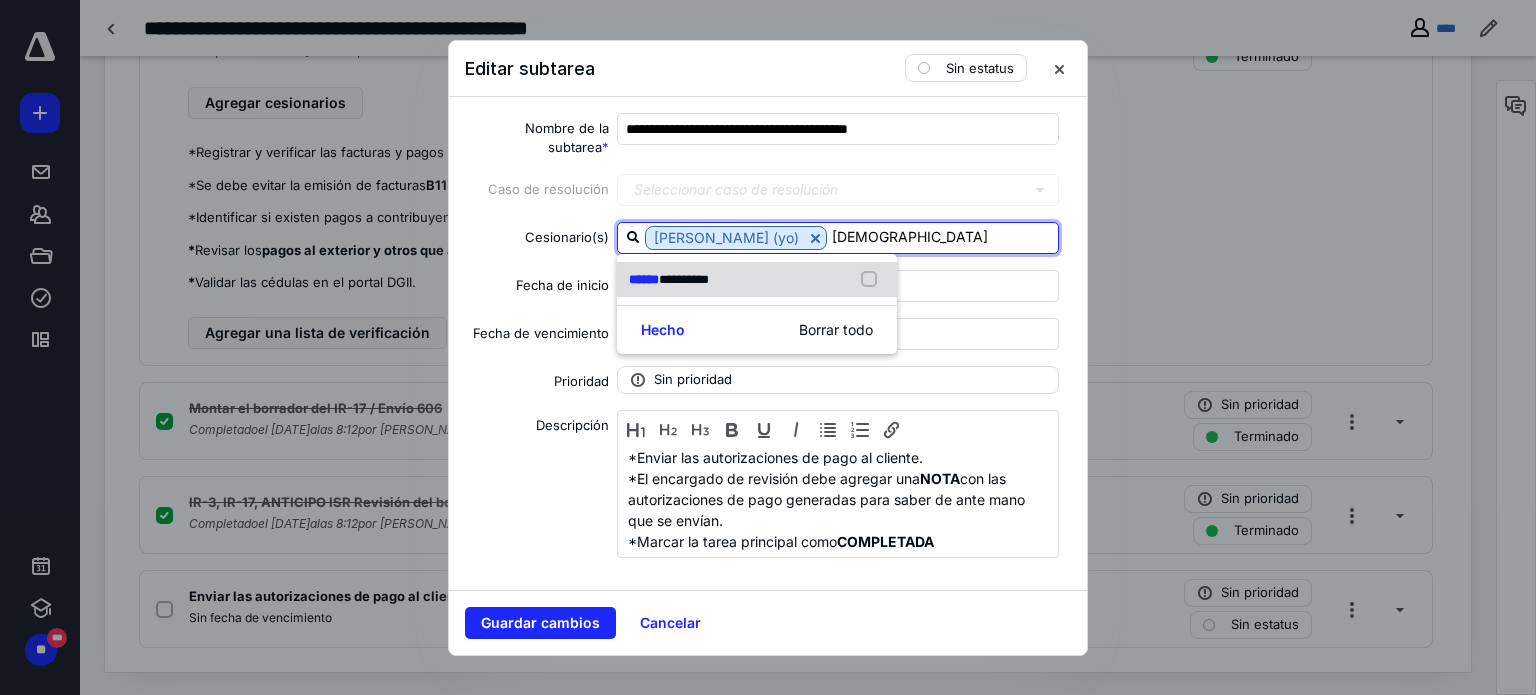 click on "**********" at bounding box center [684, 279] 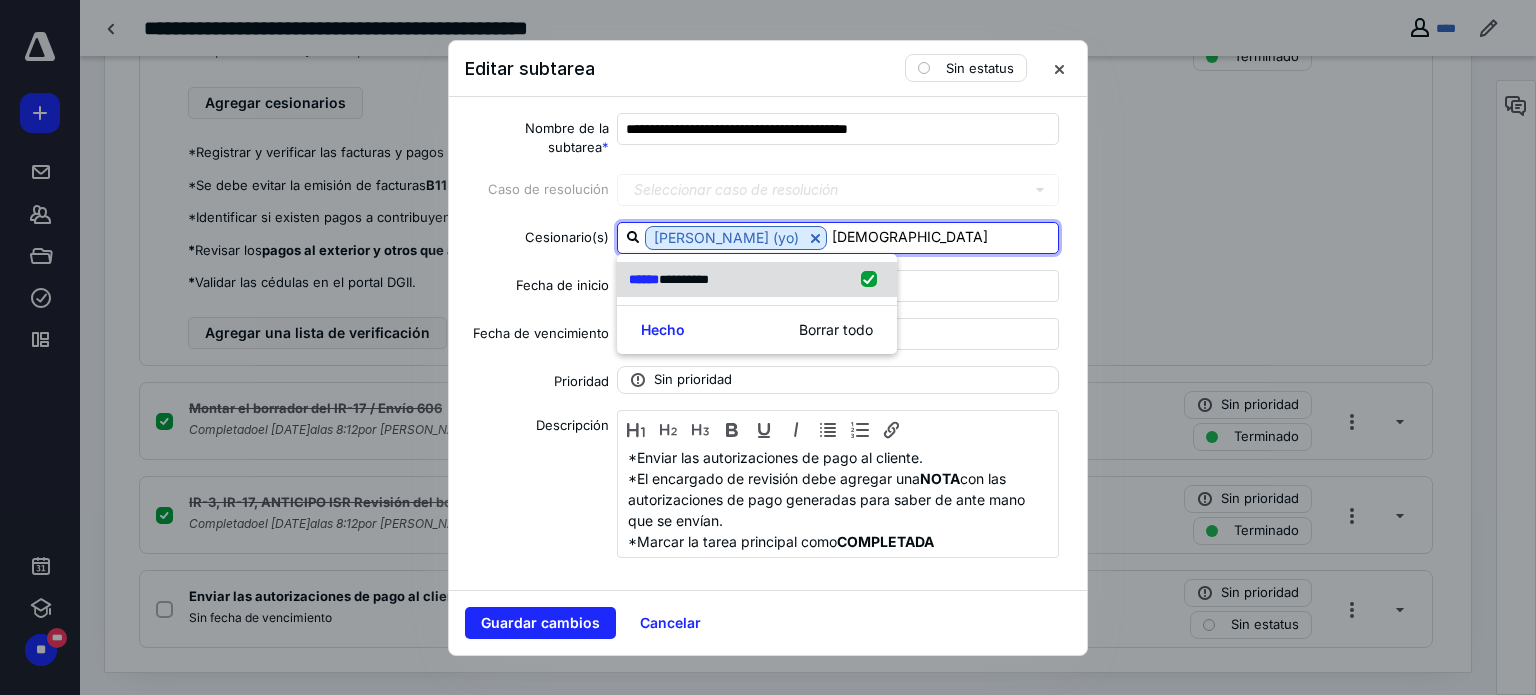 checkbox on "true" 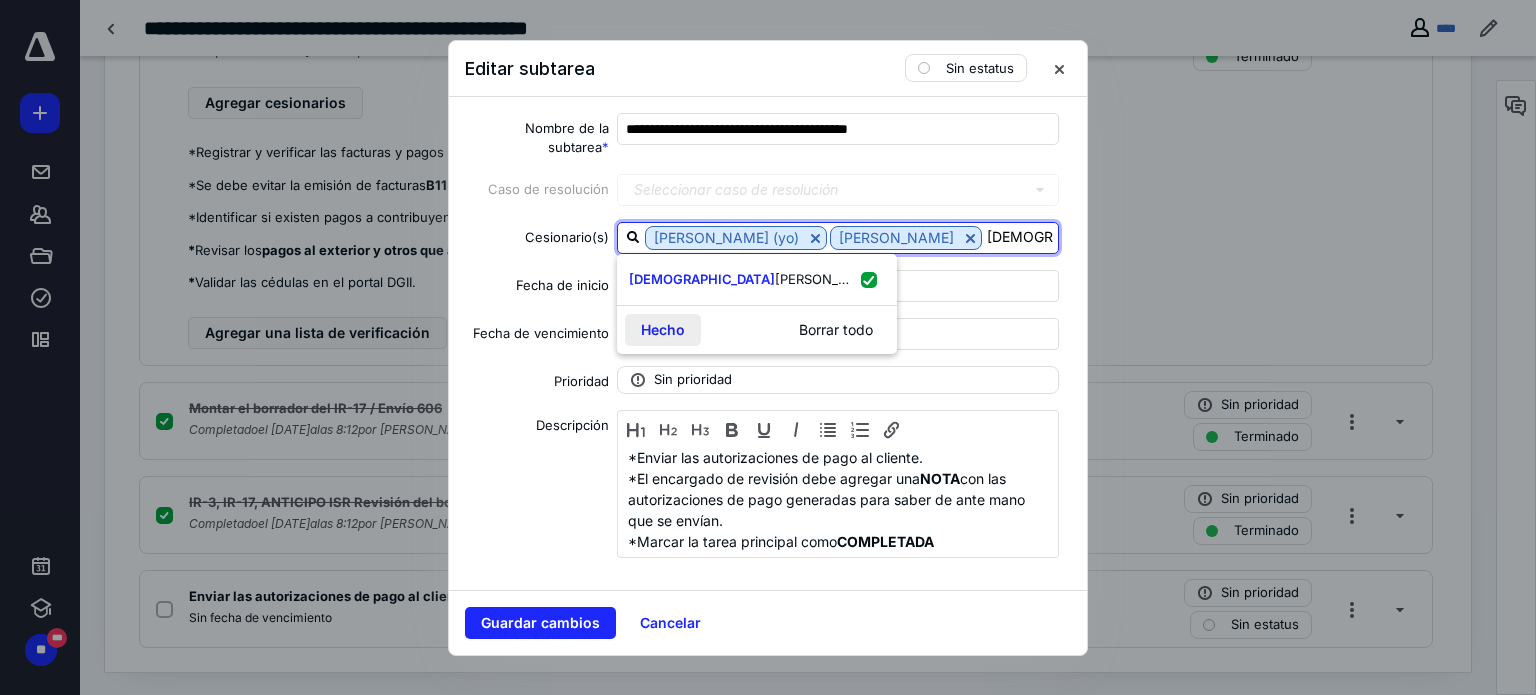 type on "[DEMOGRAPHIC_DATA]" 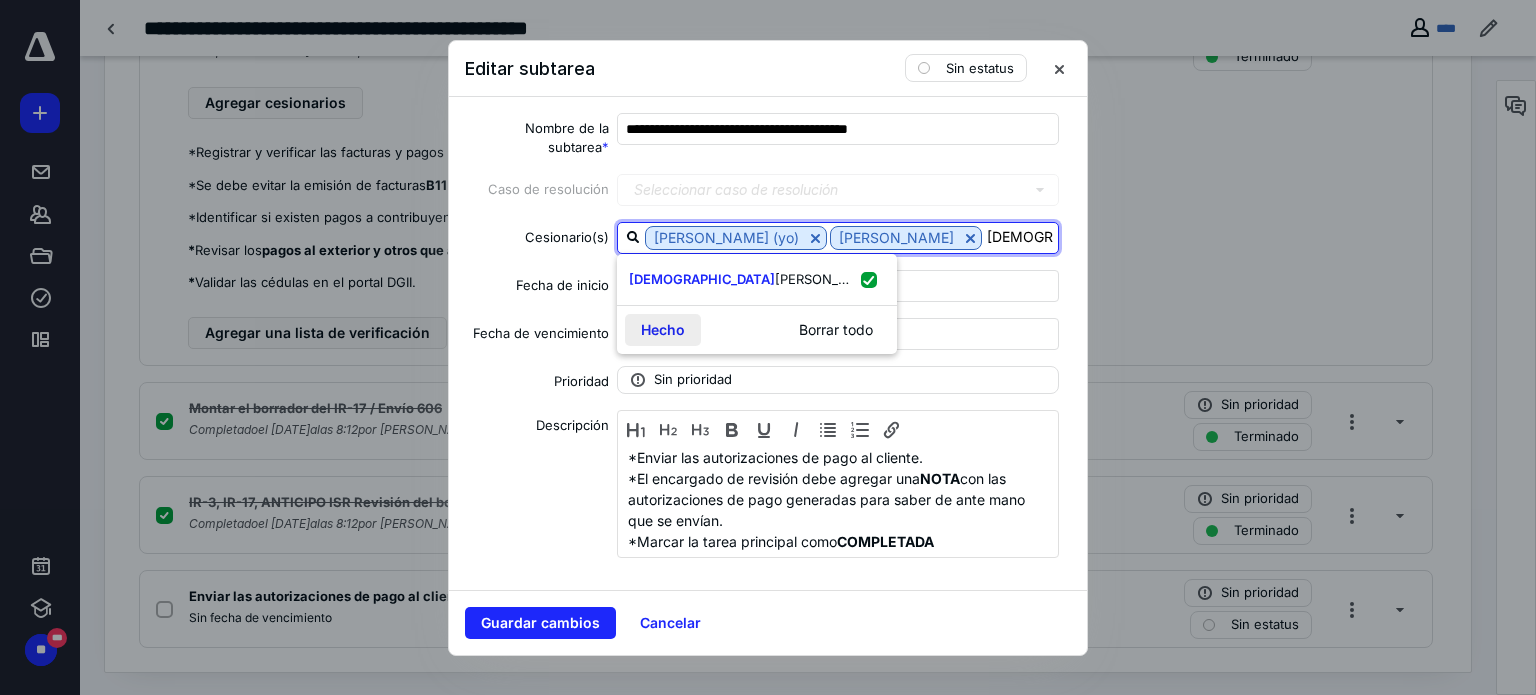 click on "Hecho" at bounding box center (663, 330) 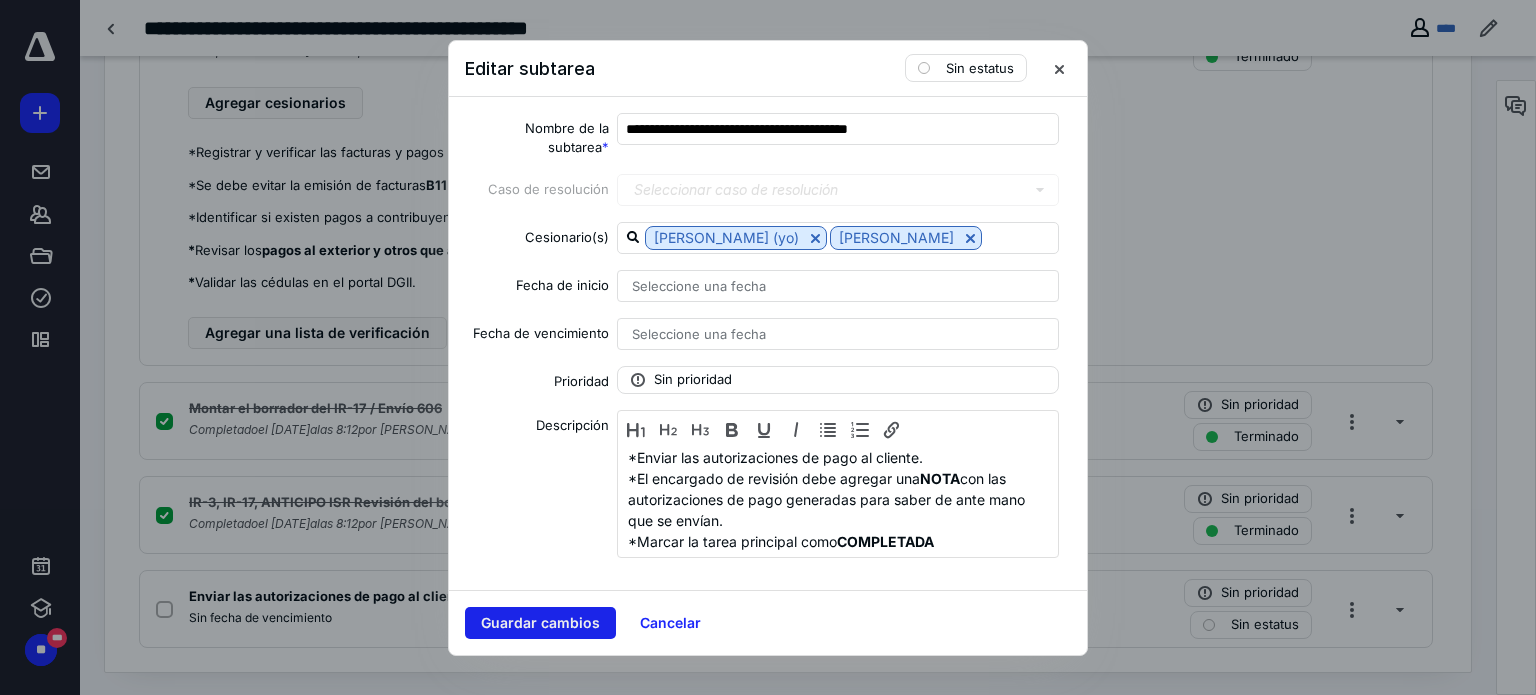 click on "Guardar cambios" at bounding box center [540, 623] 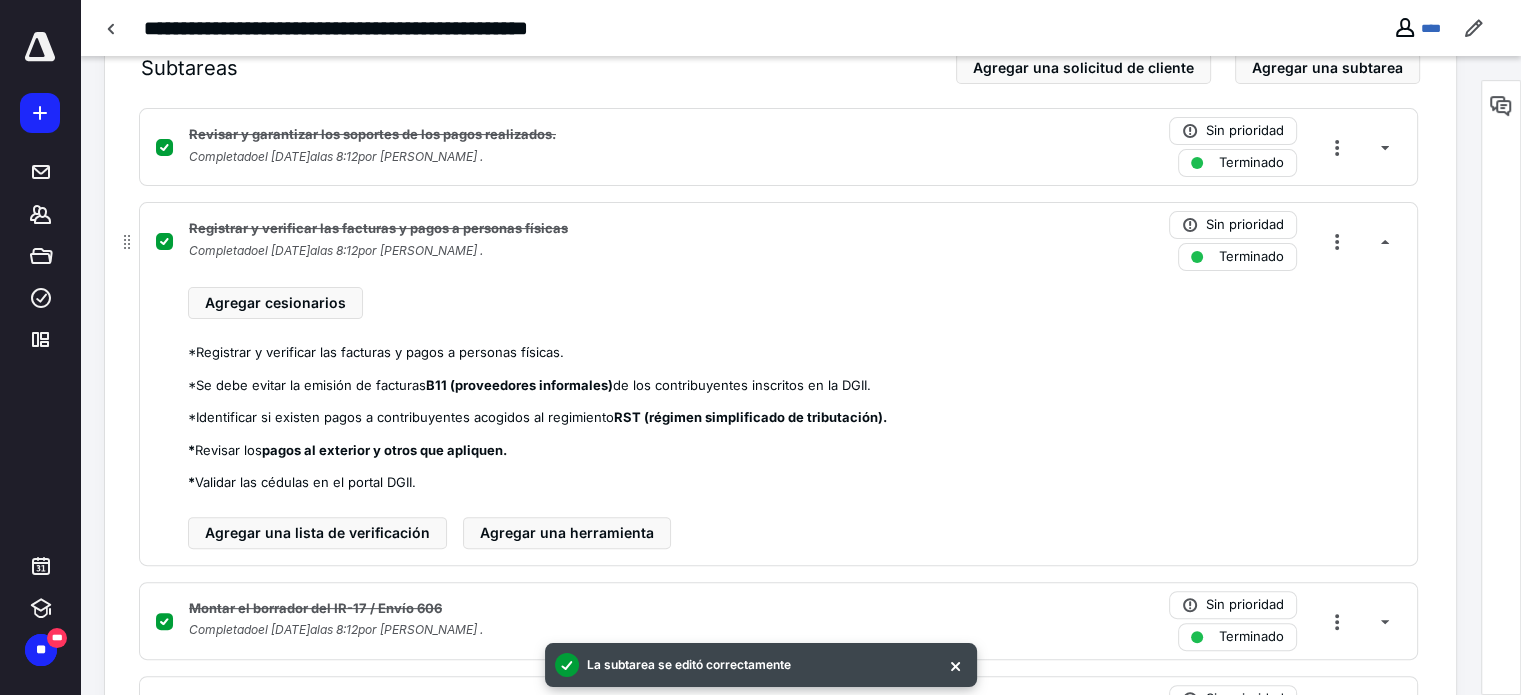 scroll, scrollTop: 670, scrollLeft: 0, axis: vertical 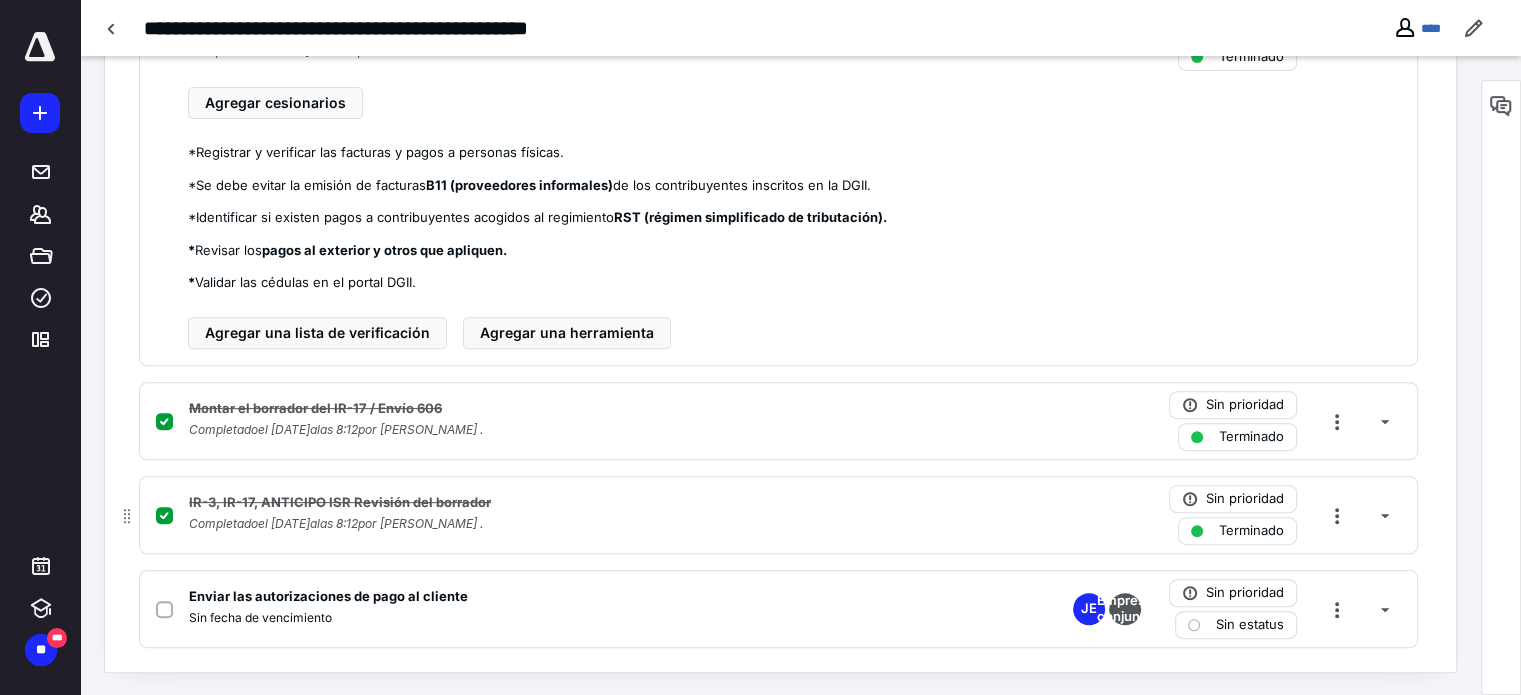 click at bounding box center (164, 515) 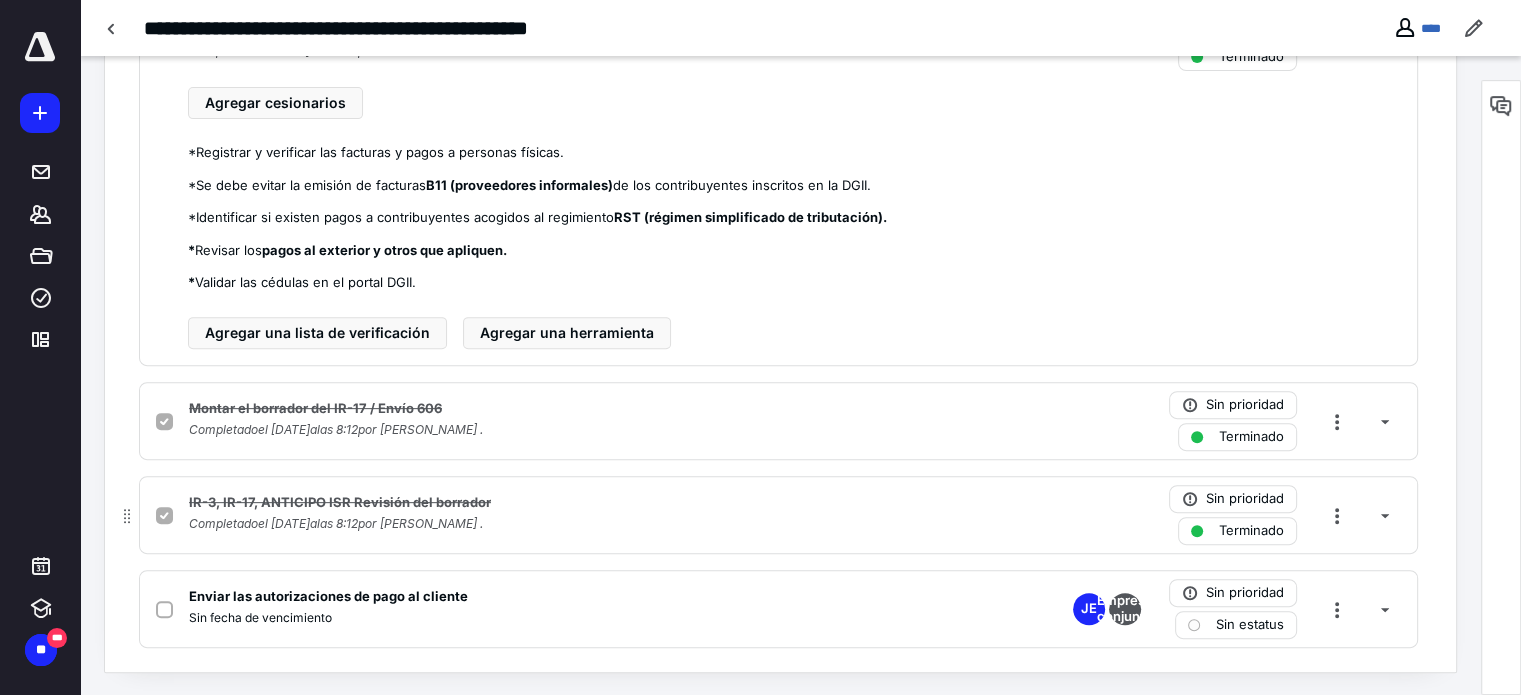 checkbox on "false" 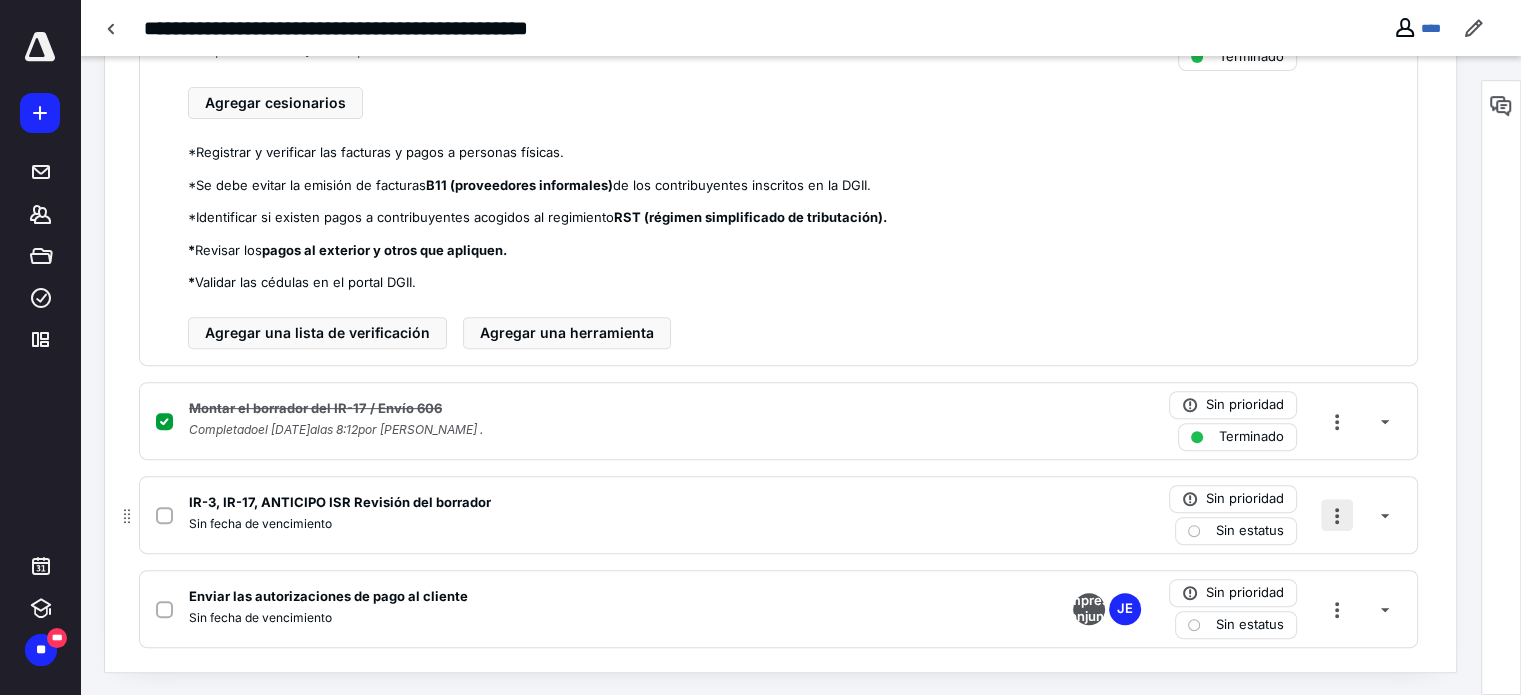 click at bounding box center [1337, 515] 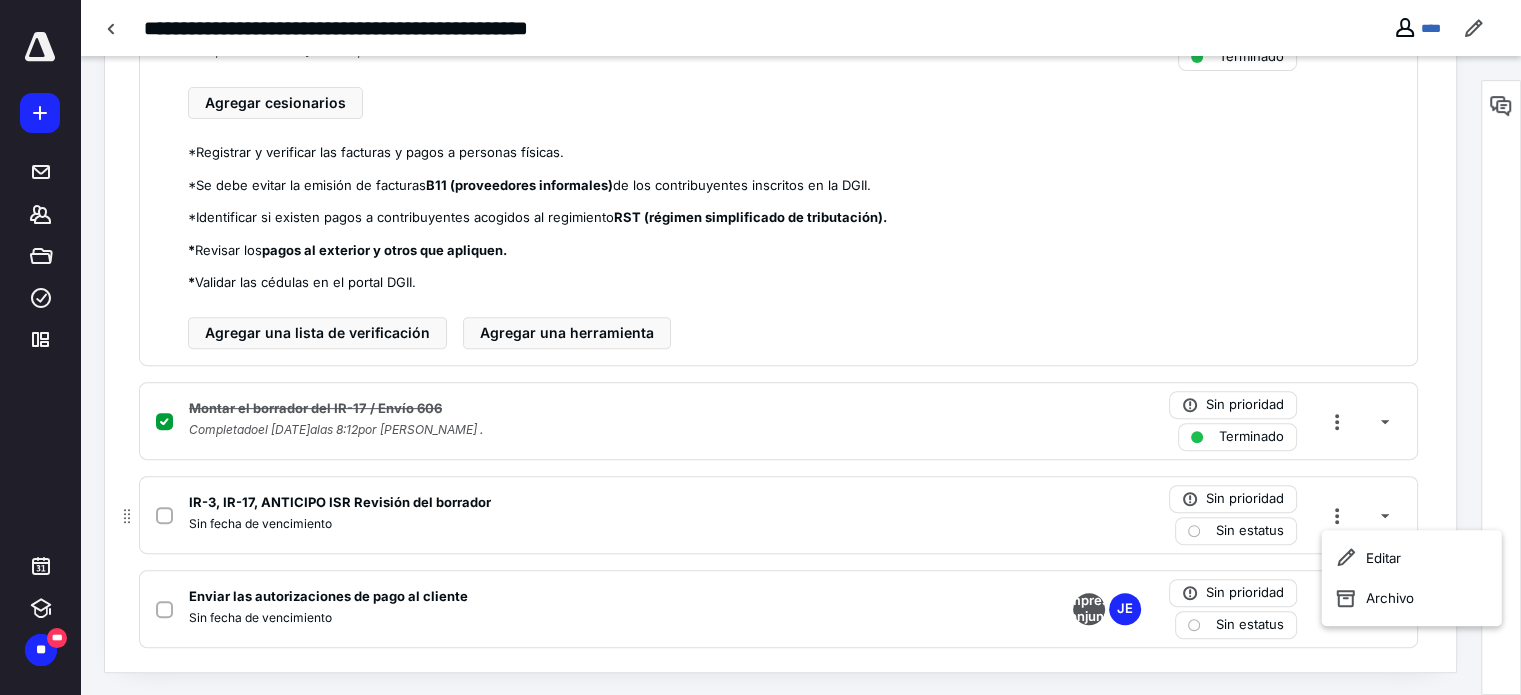 click on "Sin estatus" at bounding box center (1250, 530) 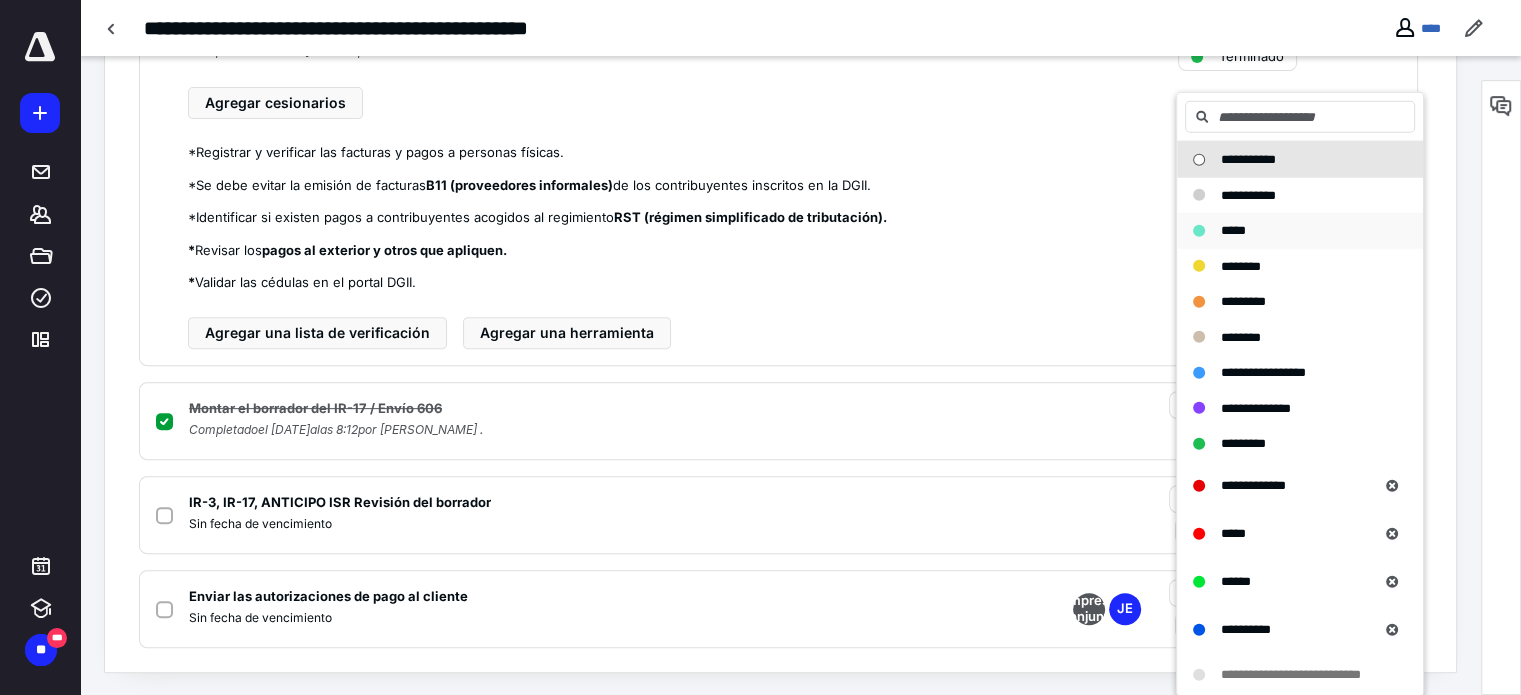 click on "*****" at bounding box center [1300, 231] 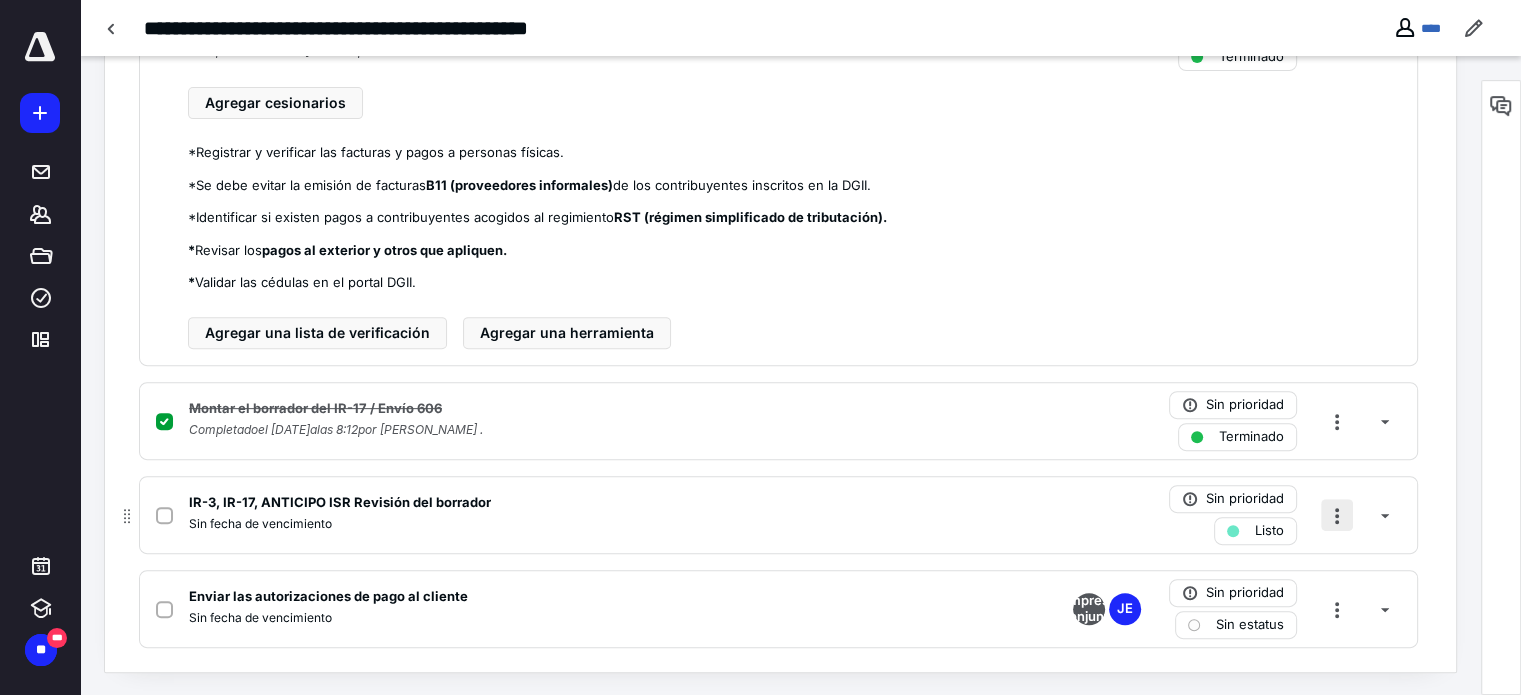 click at bounding box center (1337, 515) 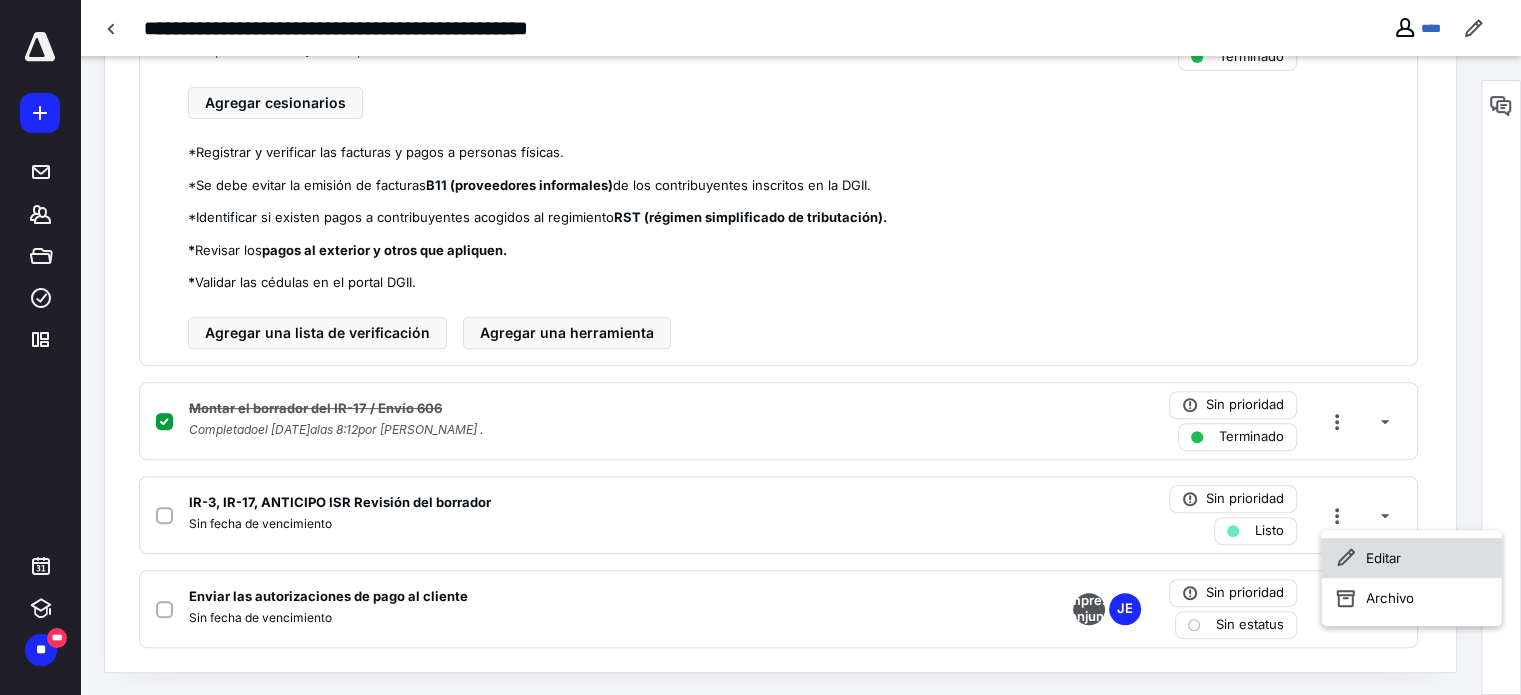 click on "Editar" at bounding box center (1383, 558) 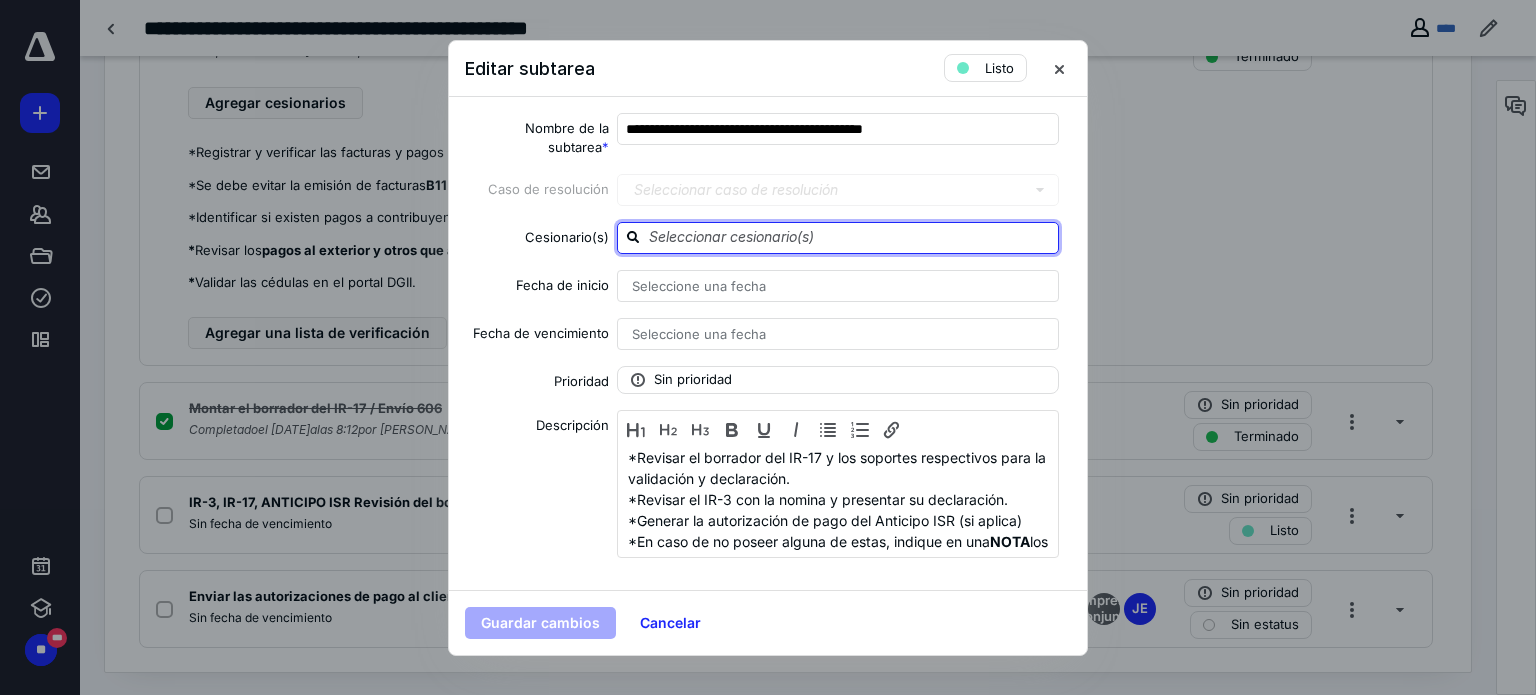 click at bounding box center (850, 237) 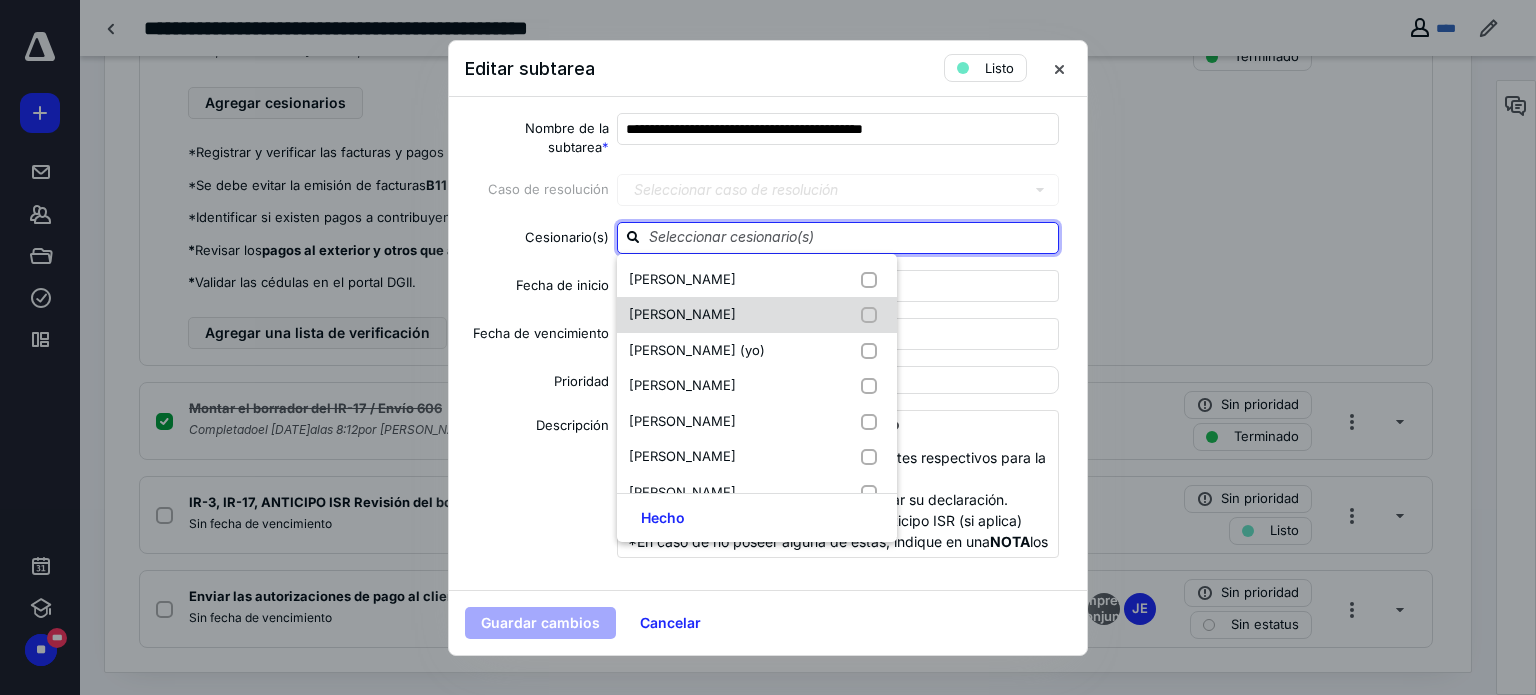 click on "[PERSON_NAME]" at bounding box center (757, 315) 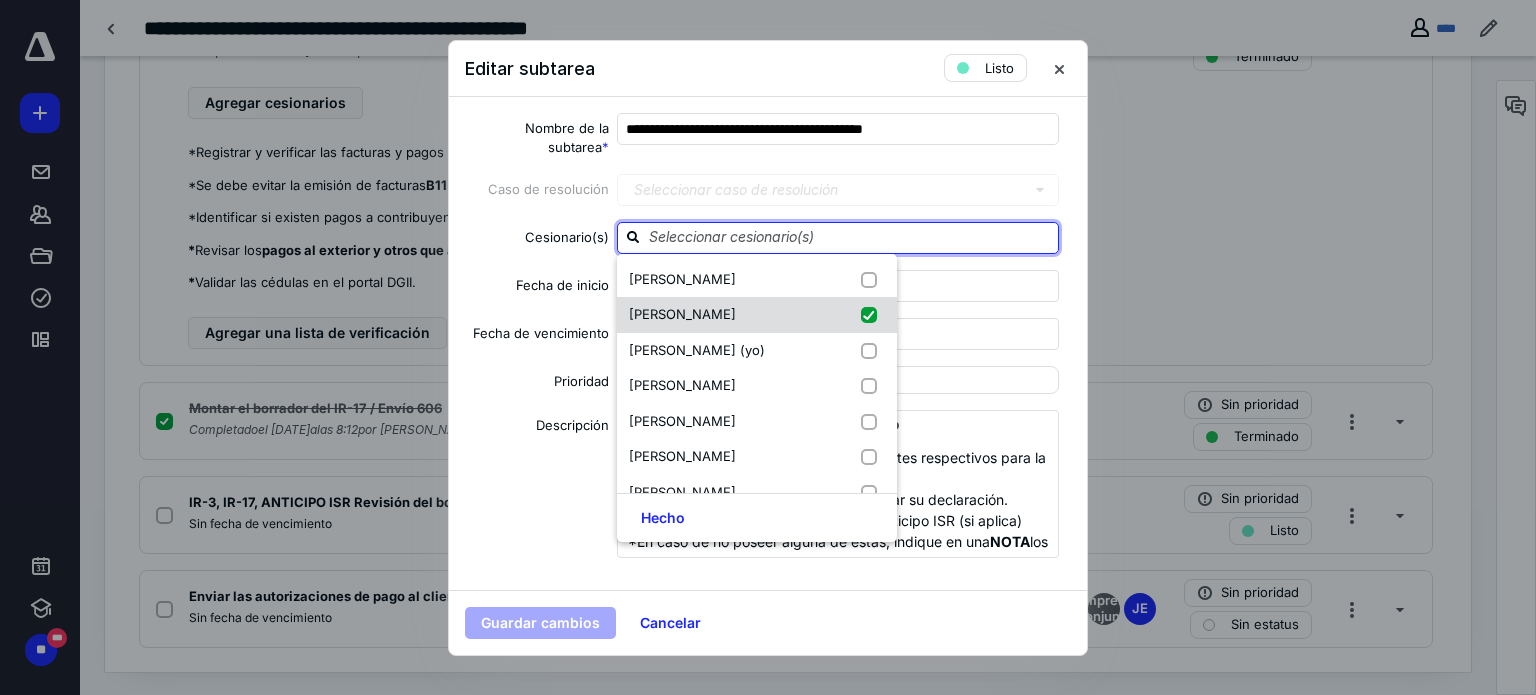 checkbox on "true" 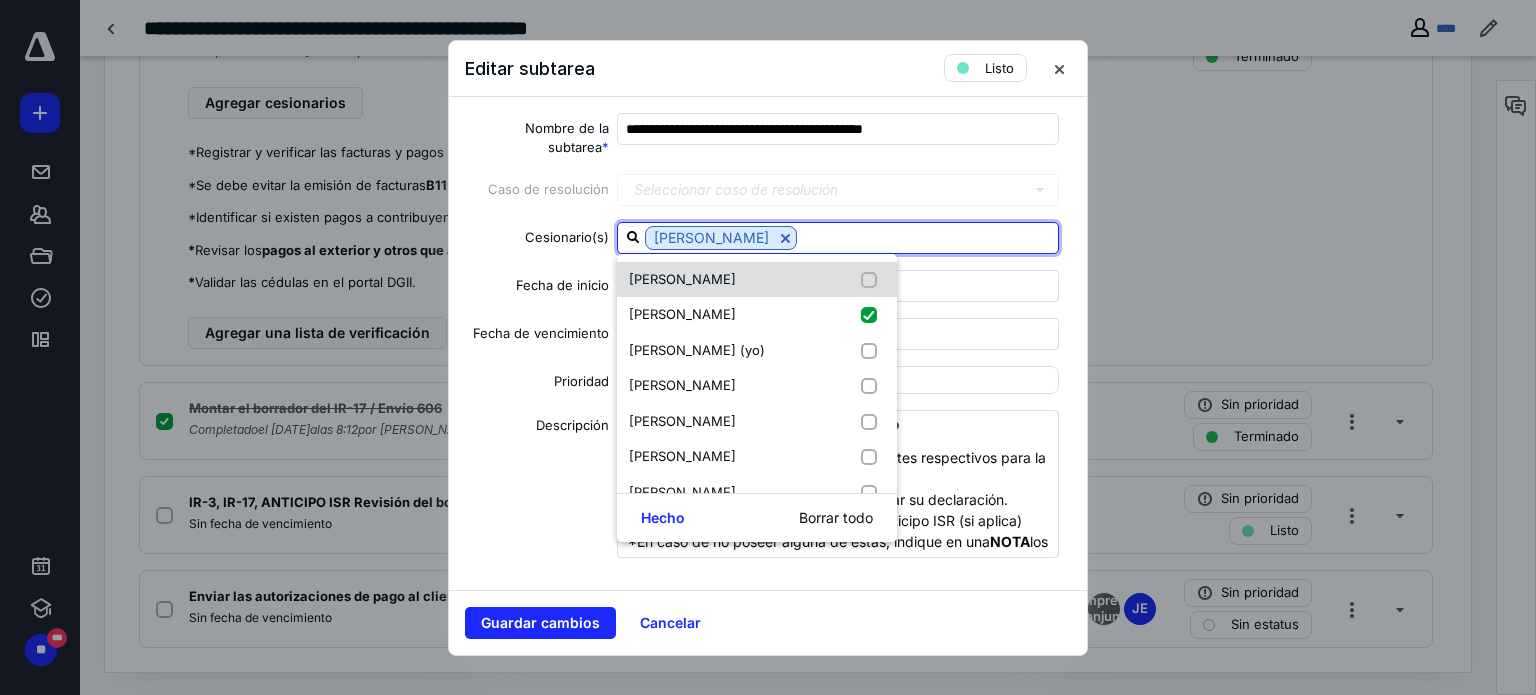 click at bounding box center [873, 280] 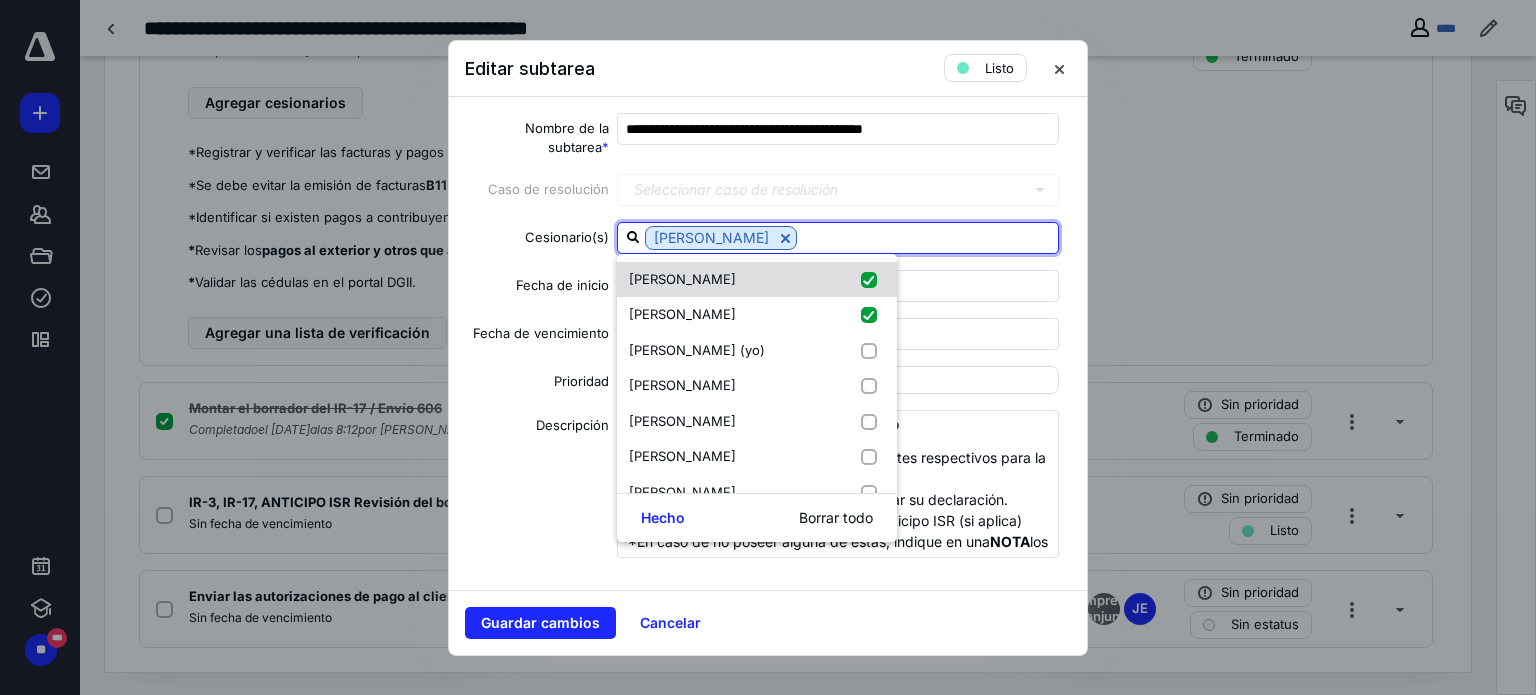 checkbox on "true" 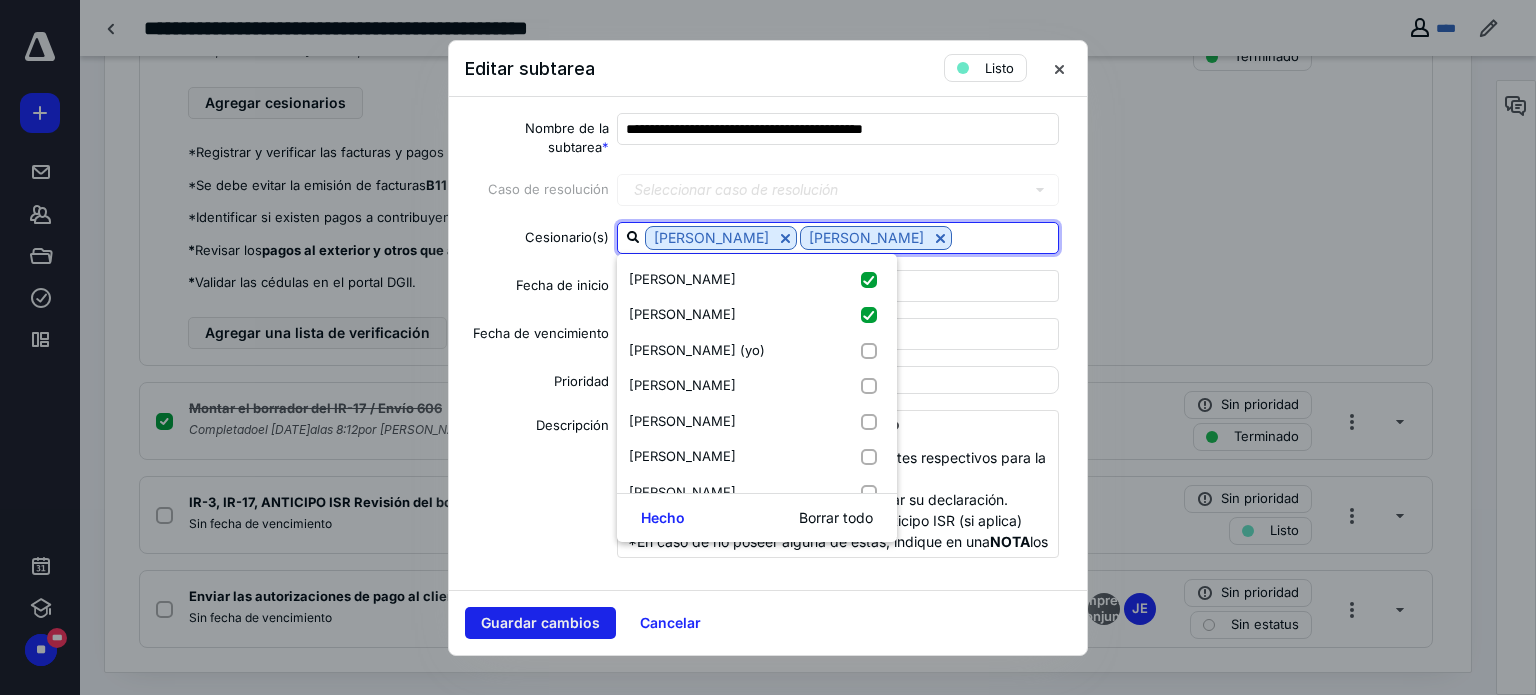 click on "Guardar cambios" at bounding box center (540, 623) 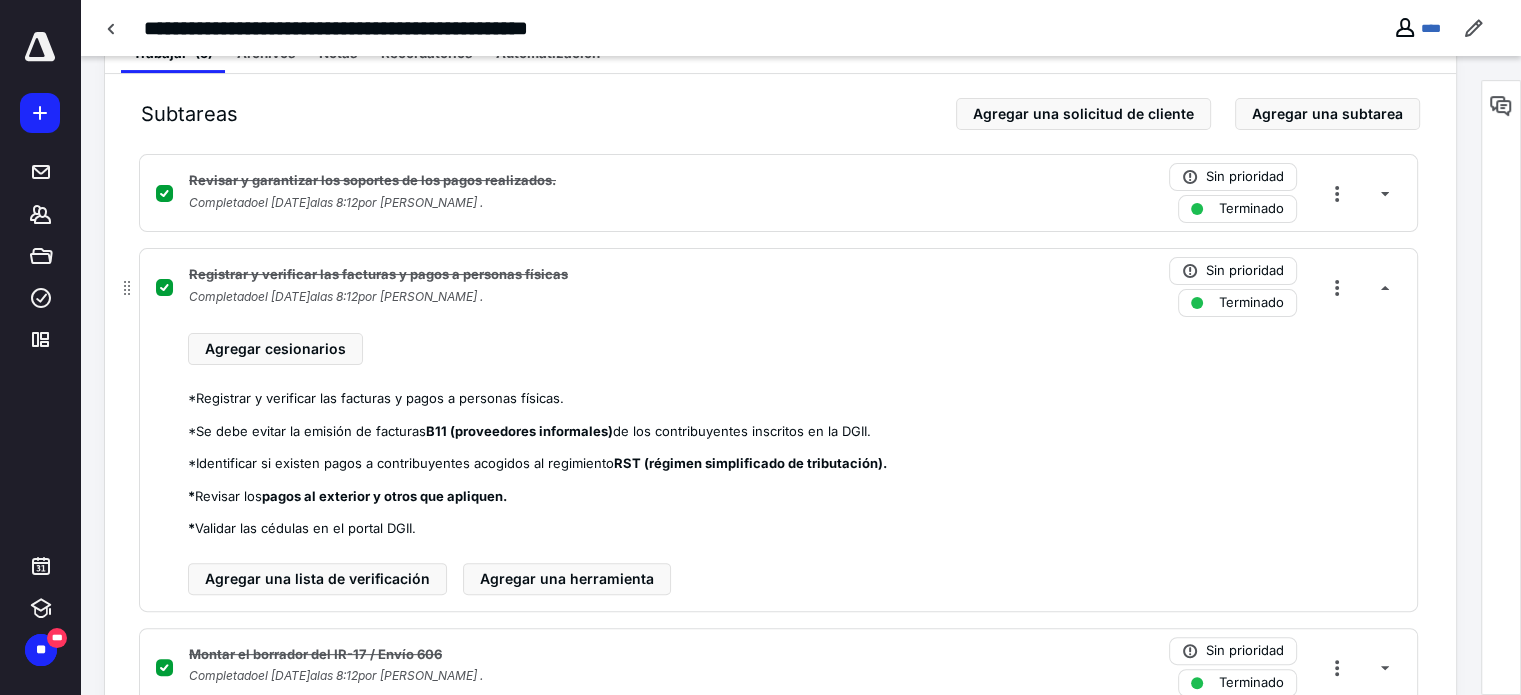 scroll, scrollTop: 270, scrollLeft: 0, axis: vertical 